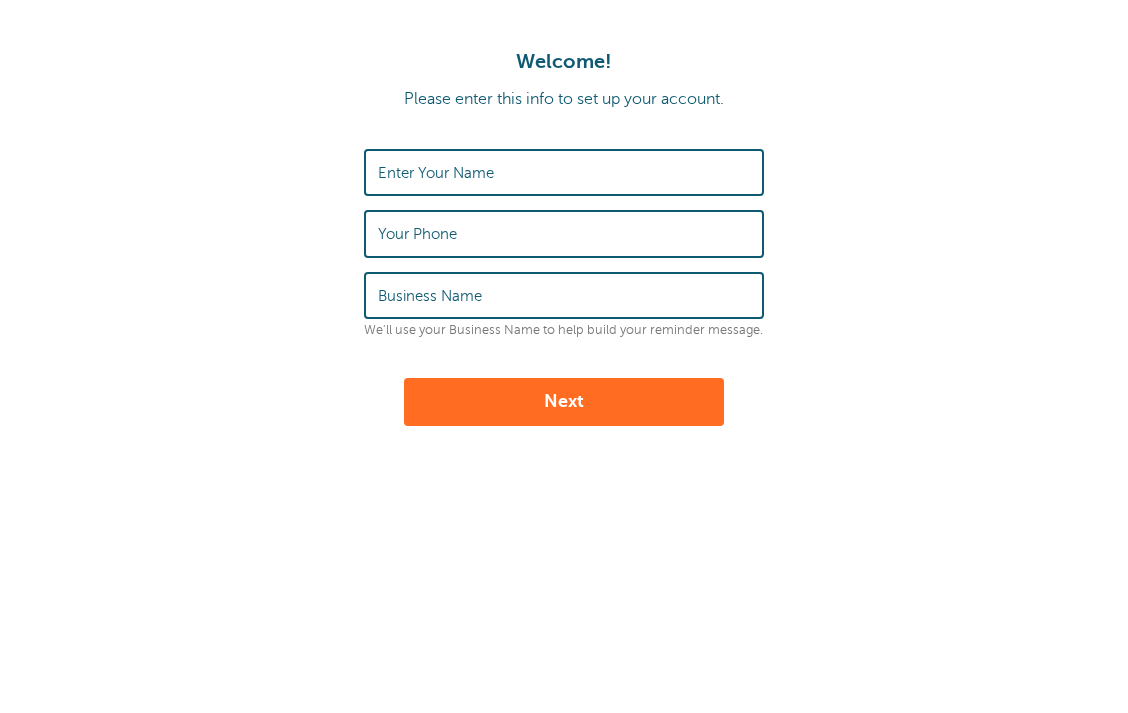 scroll, scrollTop: 0, scrollLeft: 0, axis: both 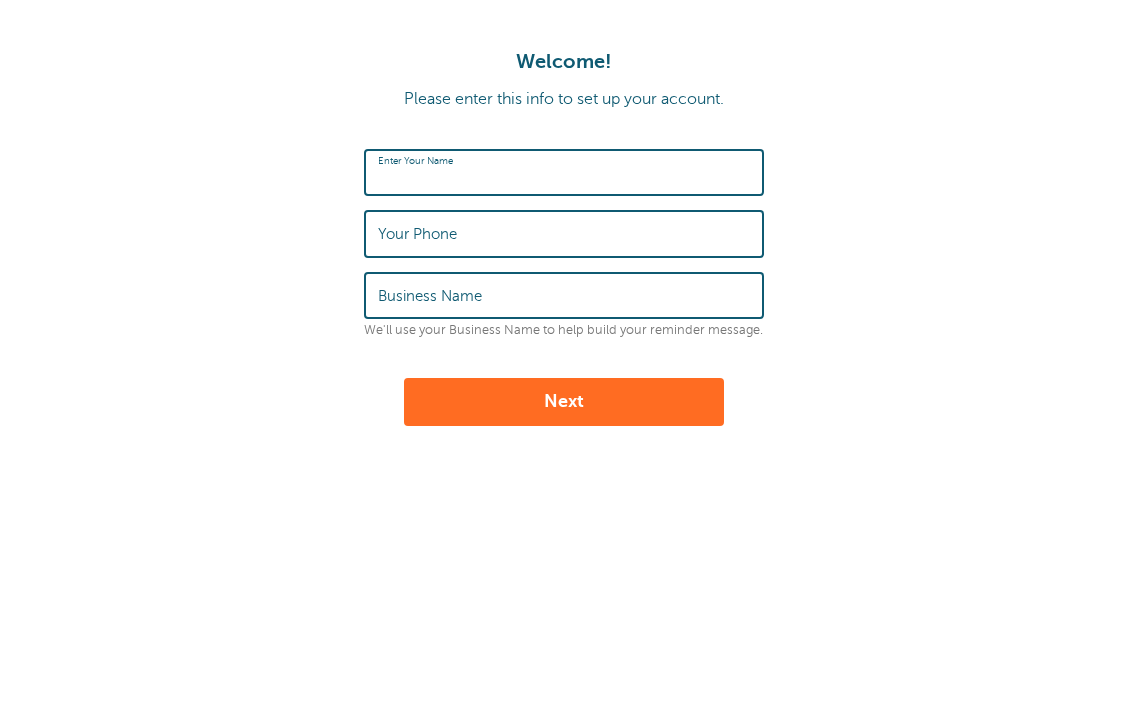 click on "Enter Your Name" at bounding box center [564, 172] 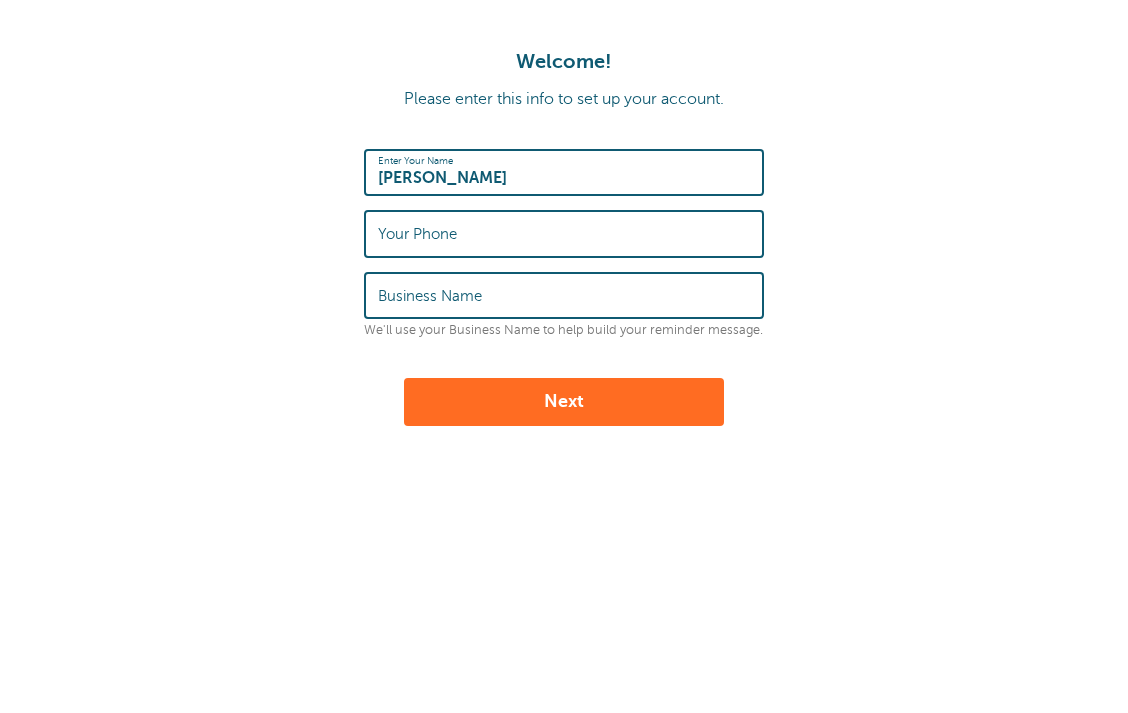 type on "Yarelis Rondon" 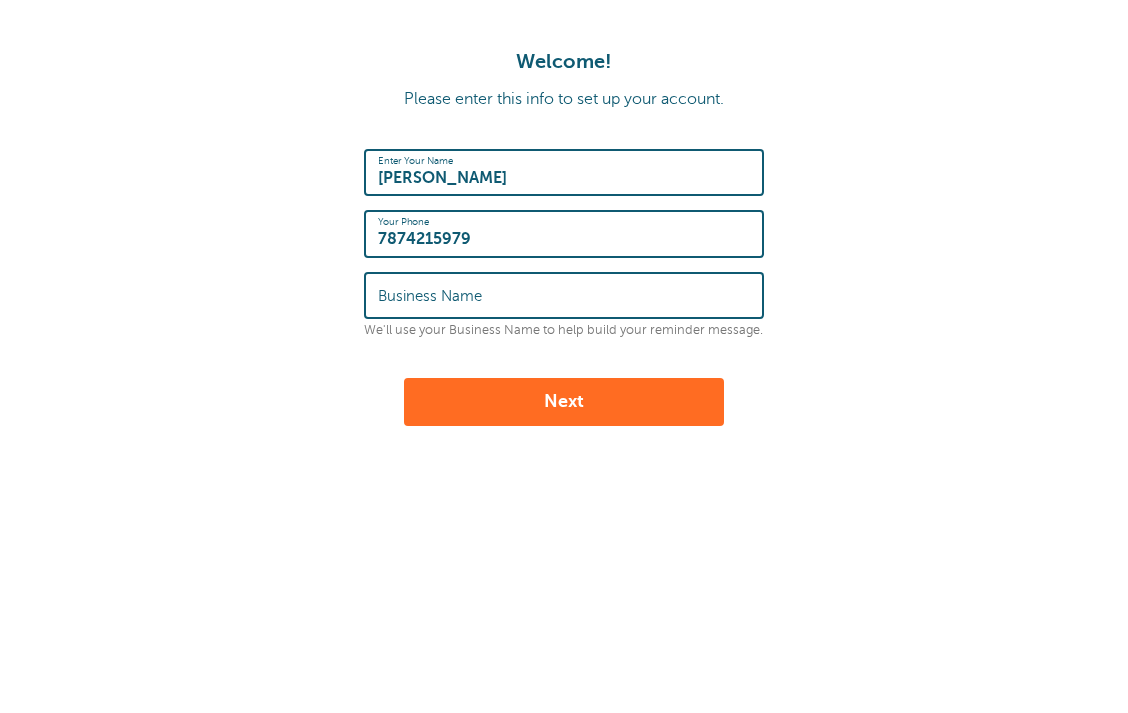 type on "7874215979" 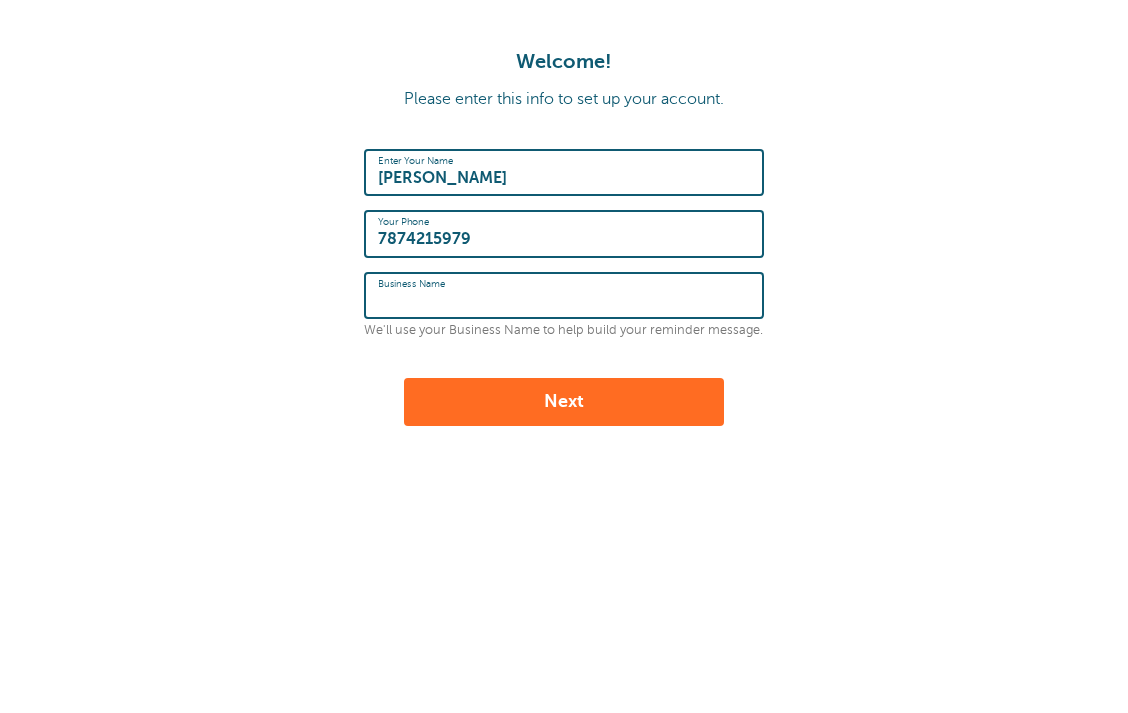 click on "Business Name" at bounding box center [564, 295] 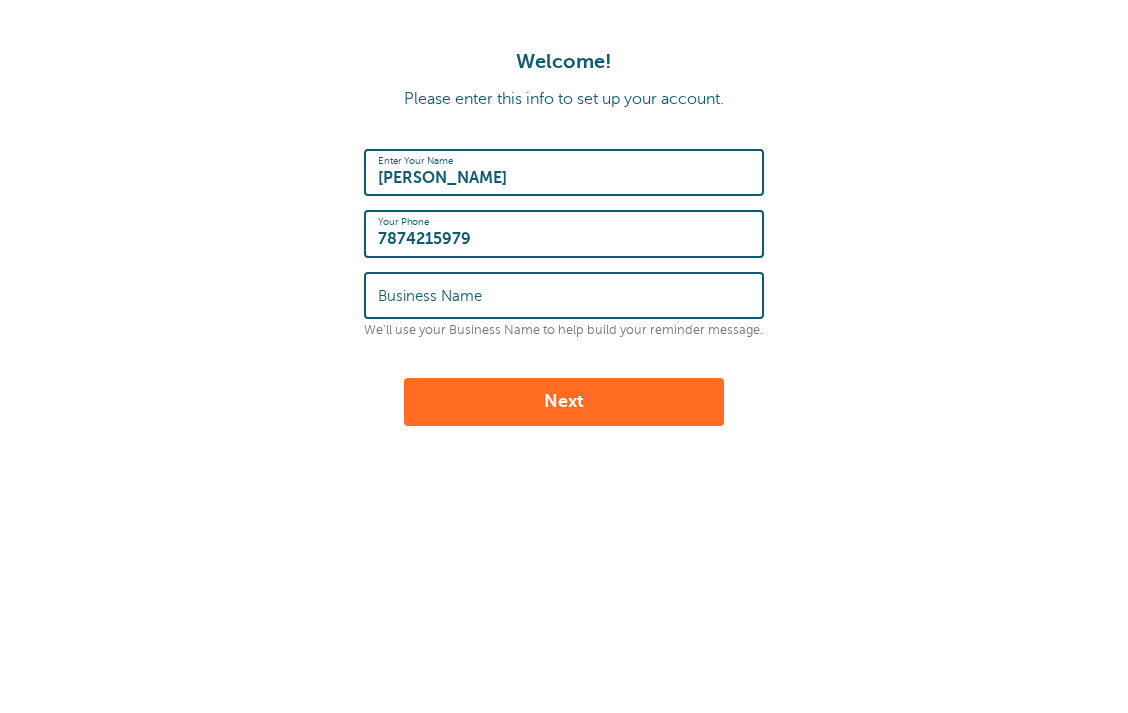 click on "Business Name" at bounding box center [564, 295] 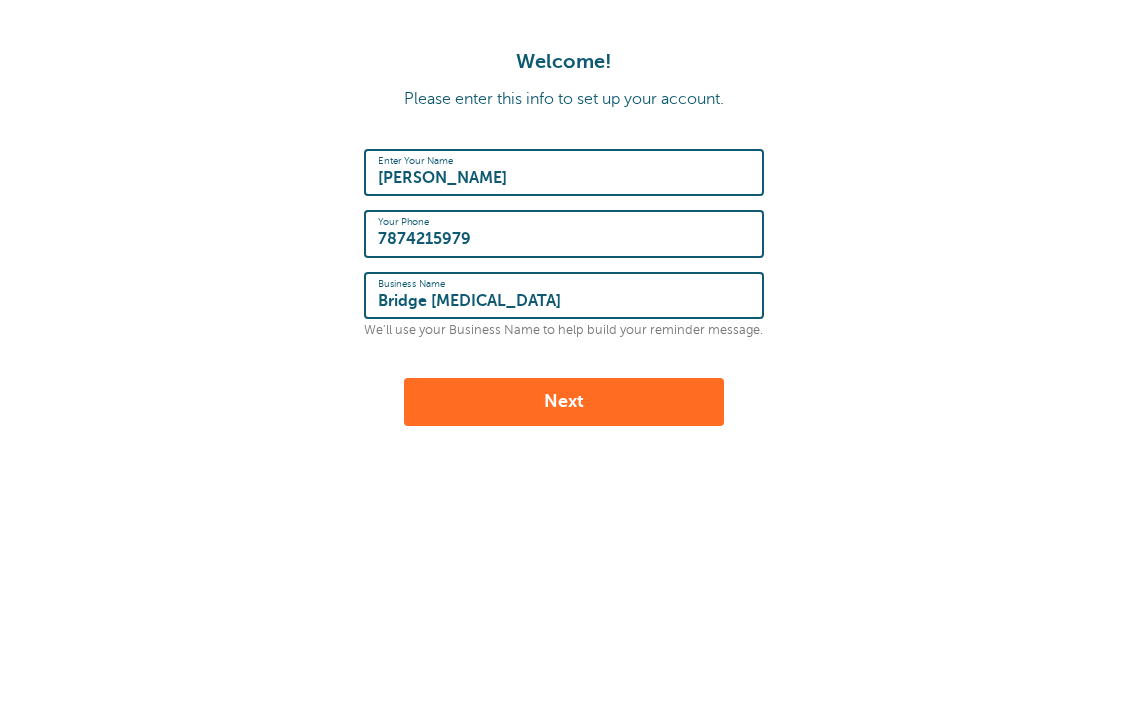type on "Bridge Educational Therapy" 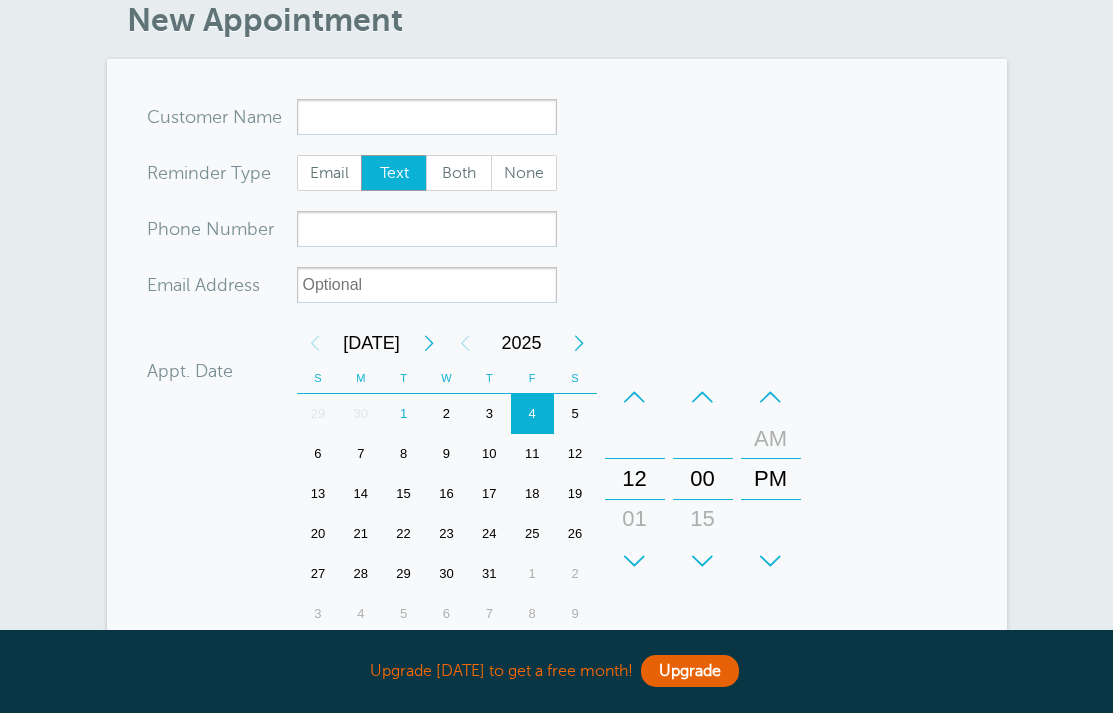 scroll, scrollTop: 93, scrollLeft: 0, axis: vertical 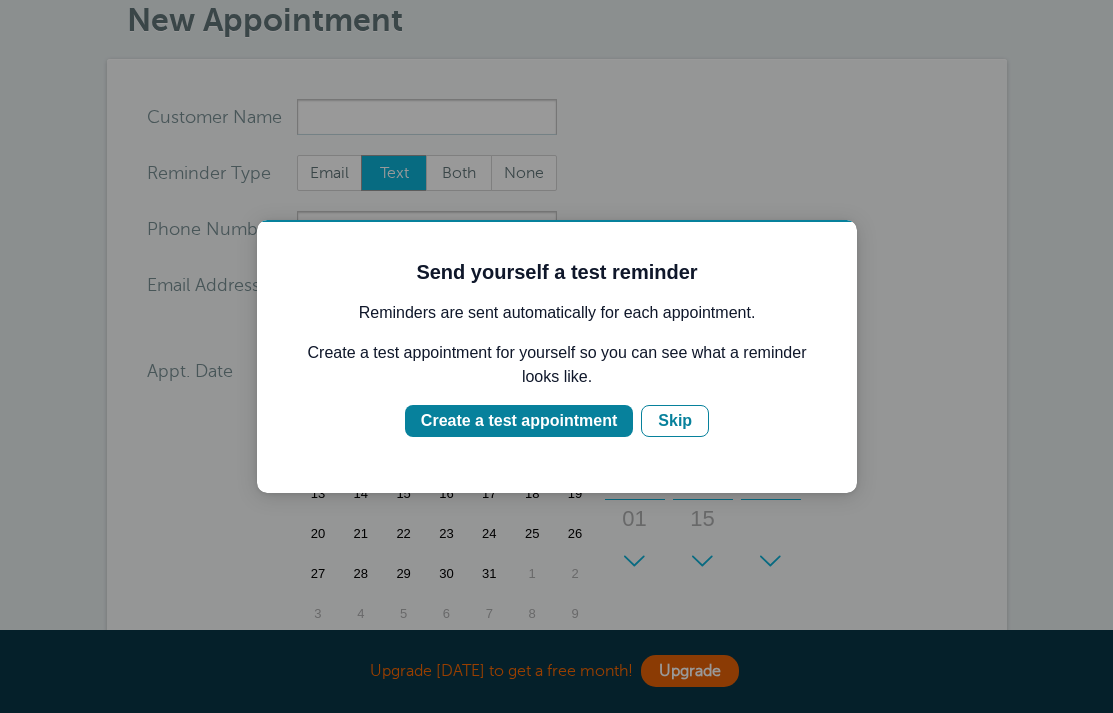 type 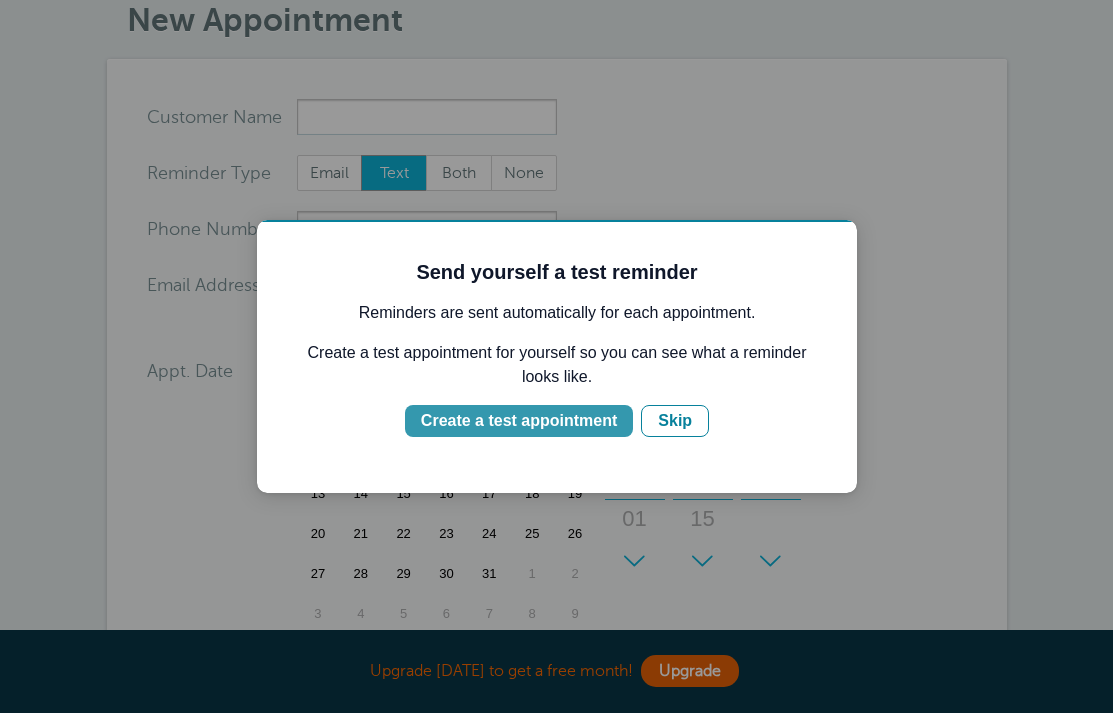 click on "Create a test appointment" at bounding box center [519, 421] 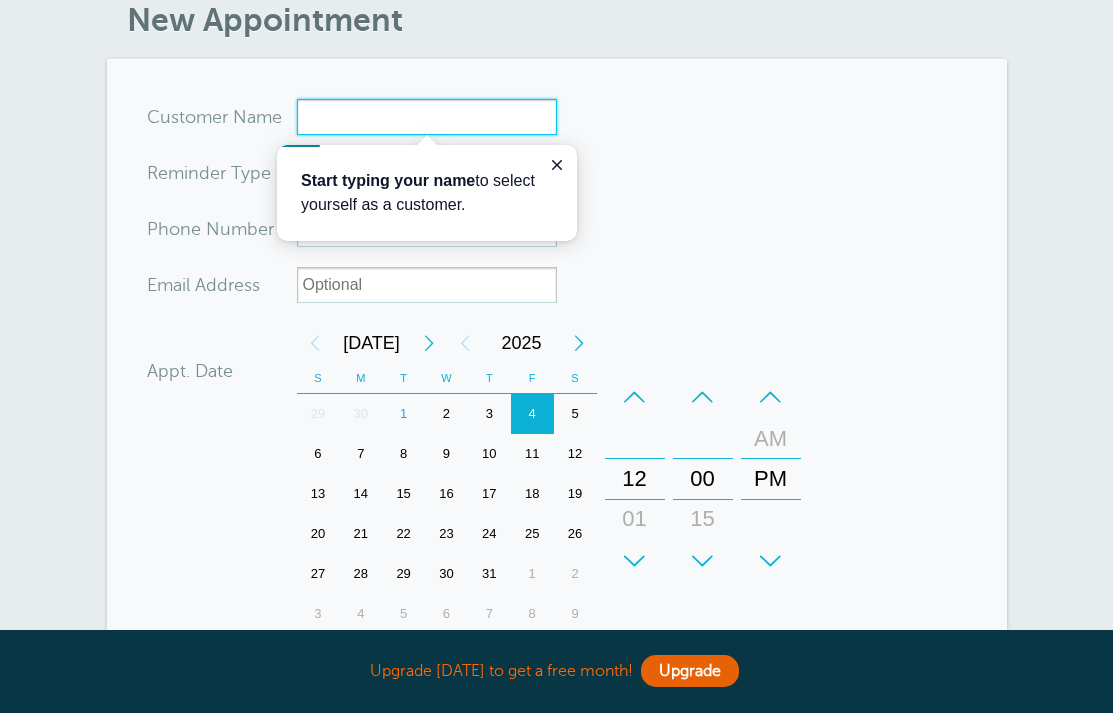 scroll, scrollTop: 0, scrollLeft: 0, axis: both 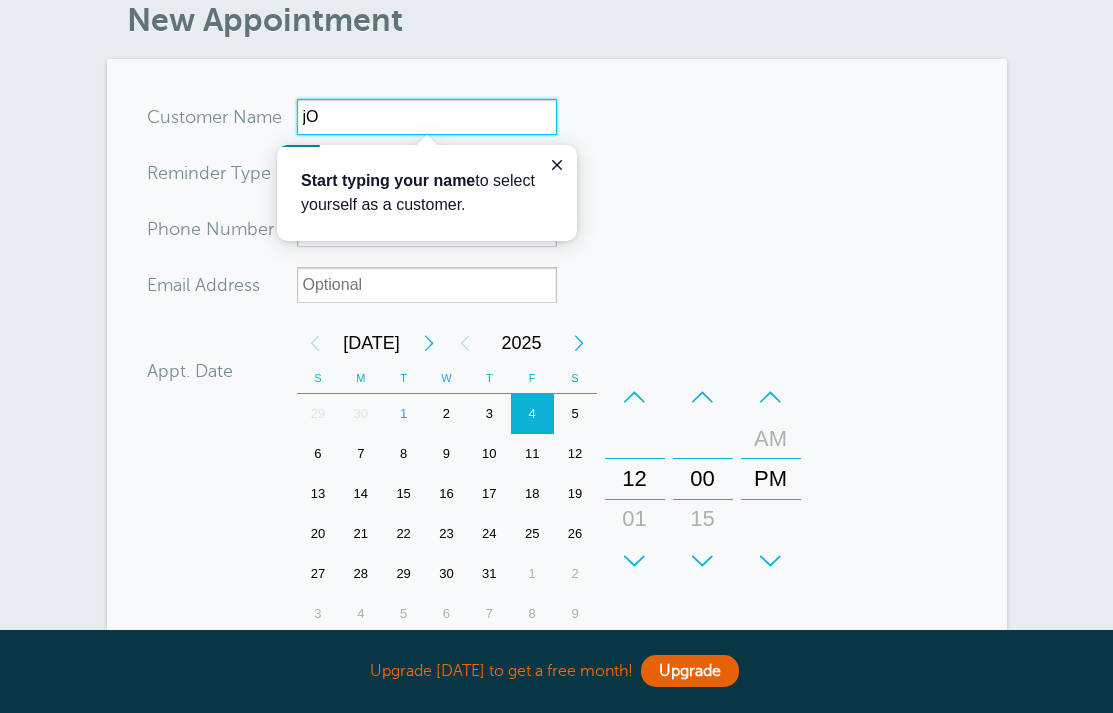 type on "j" 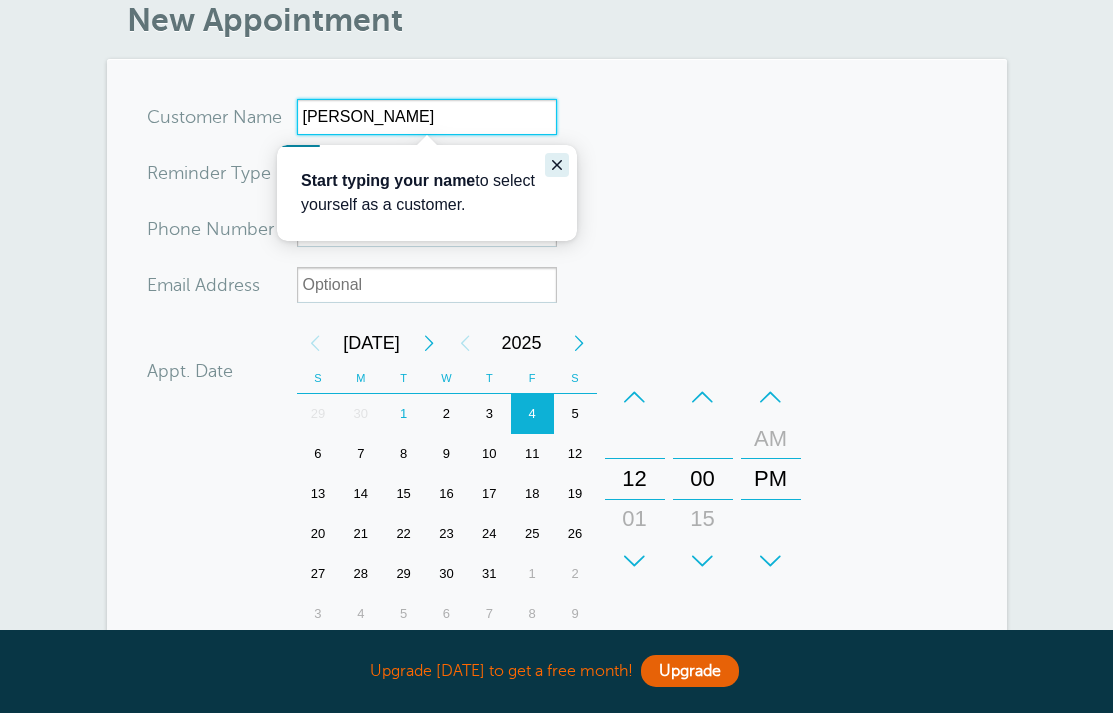type on "José Alicea" 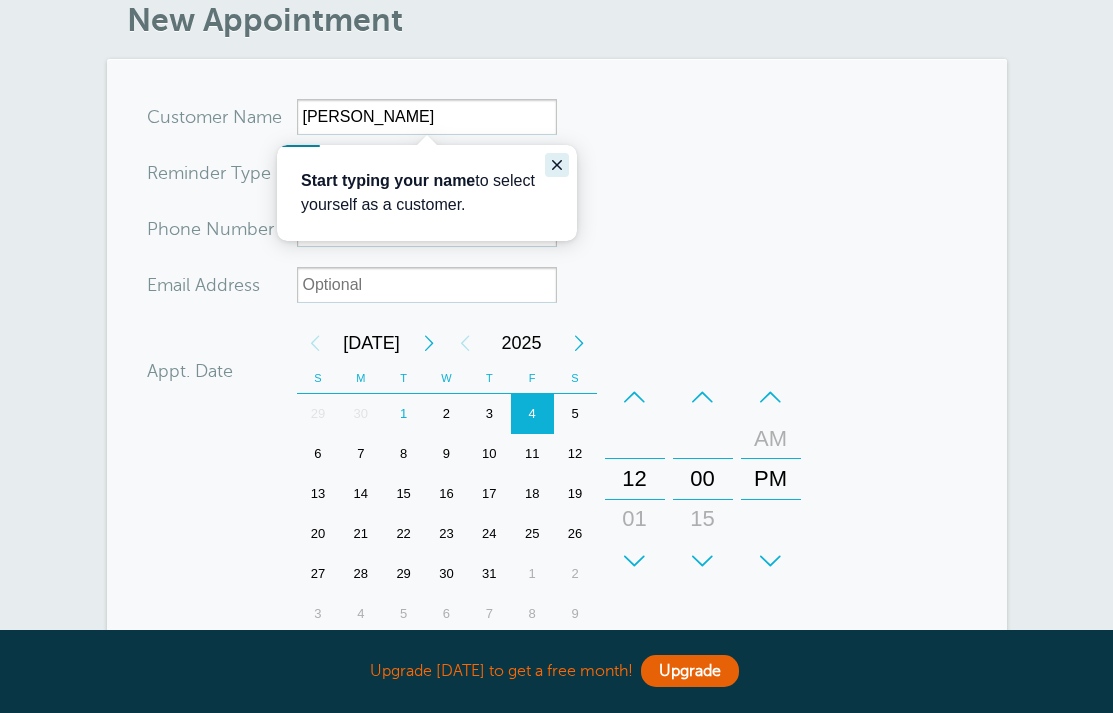 click 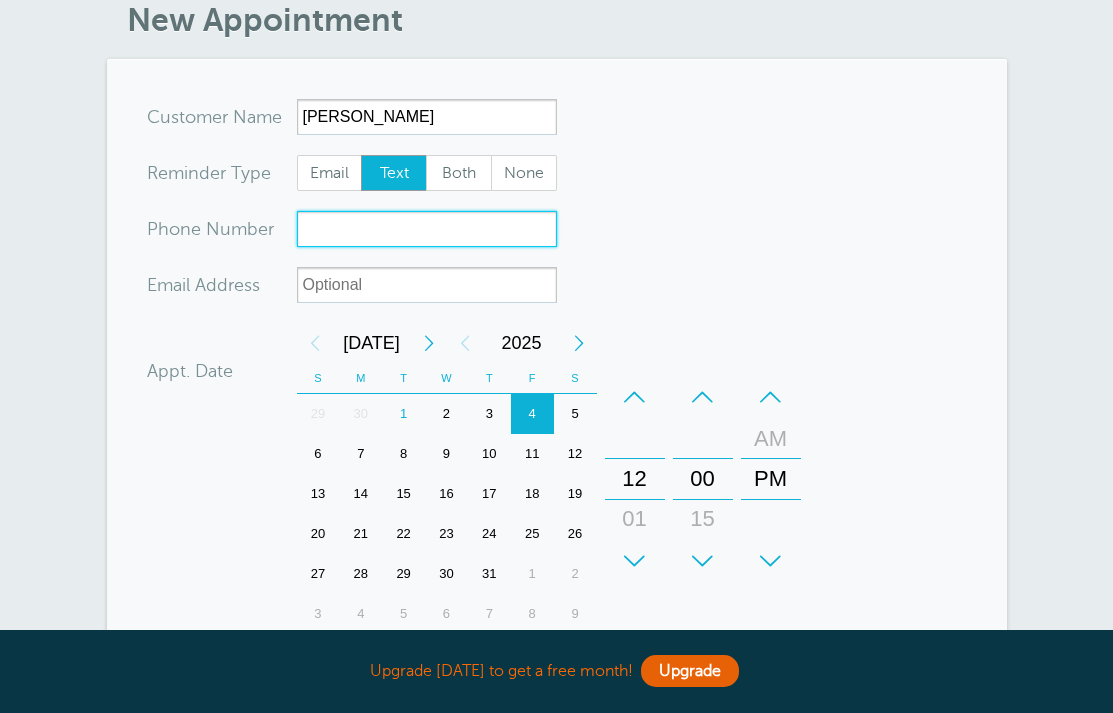 click on "xxx-no-autofill" at bounding box center [427, 229] 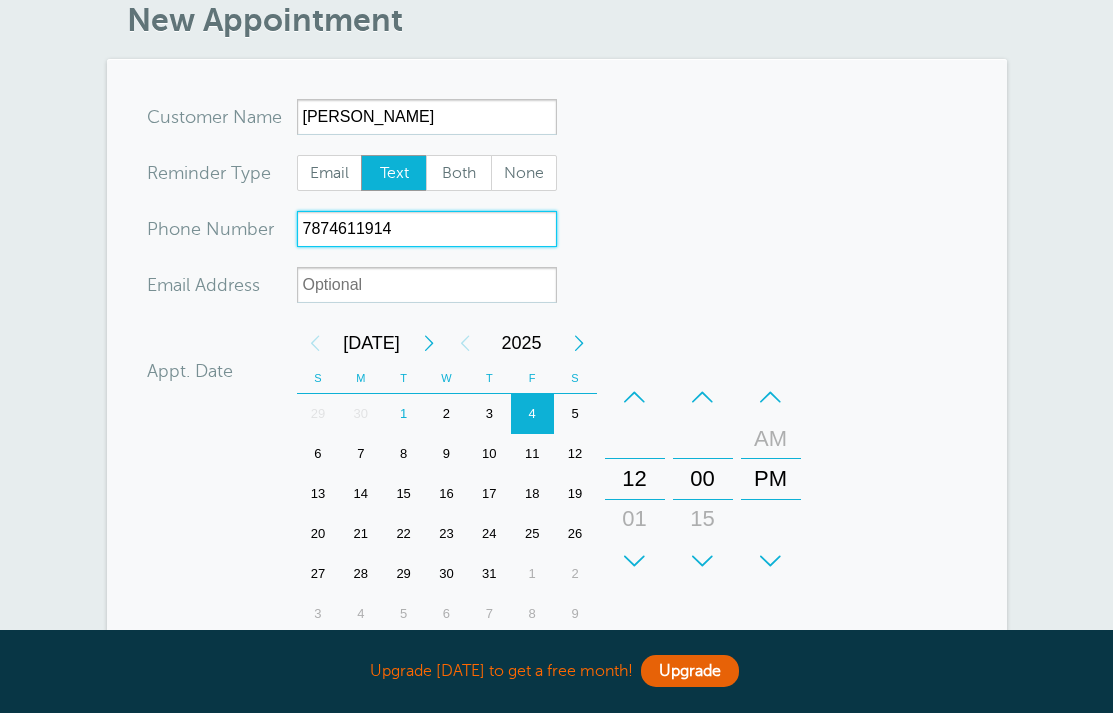 type on "7874611914" 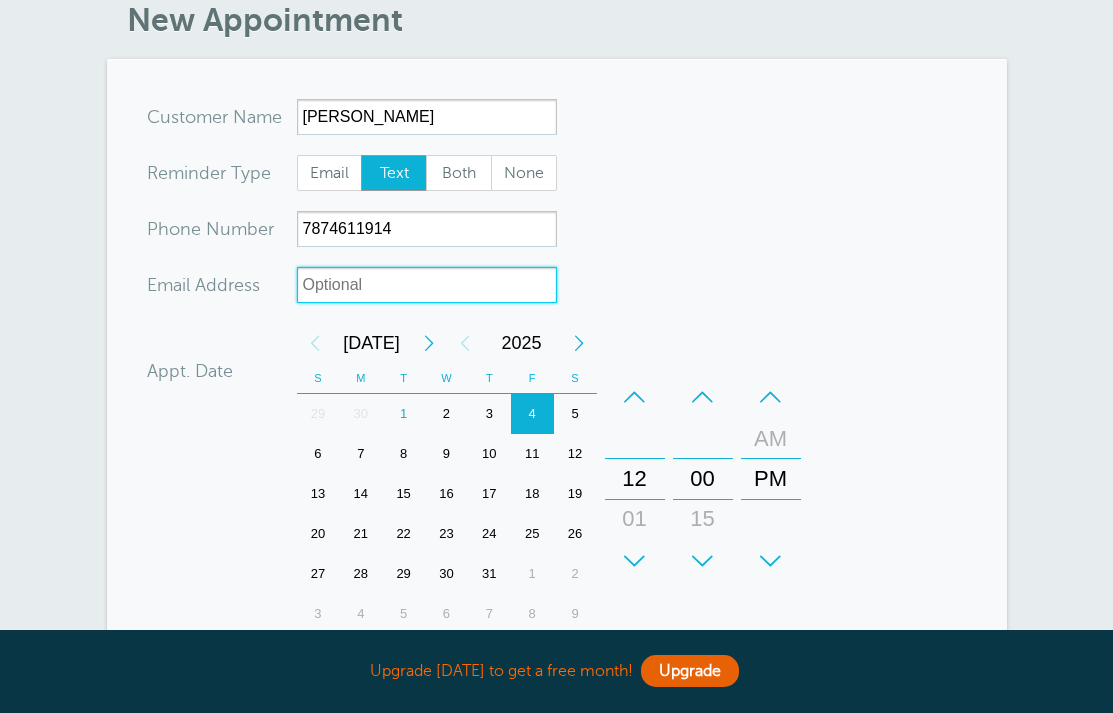 click on "xx-no-autofill" at bounding box center (427, 285) 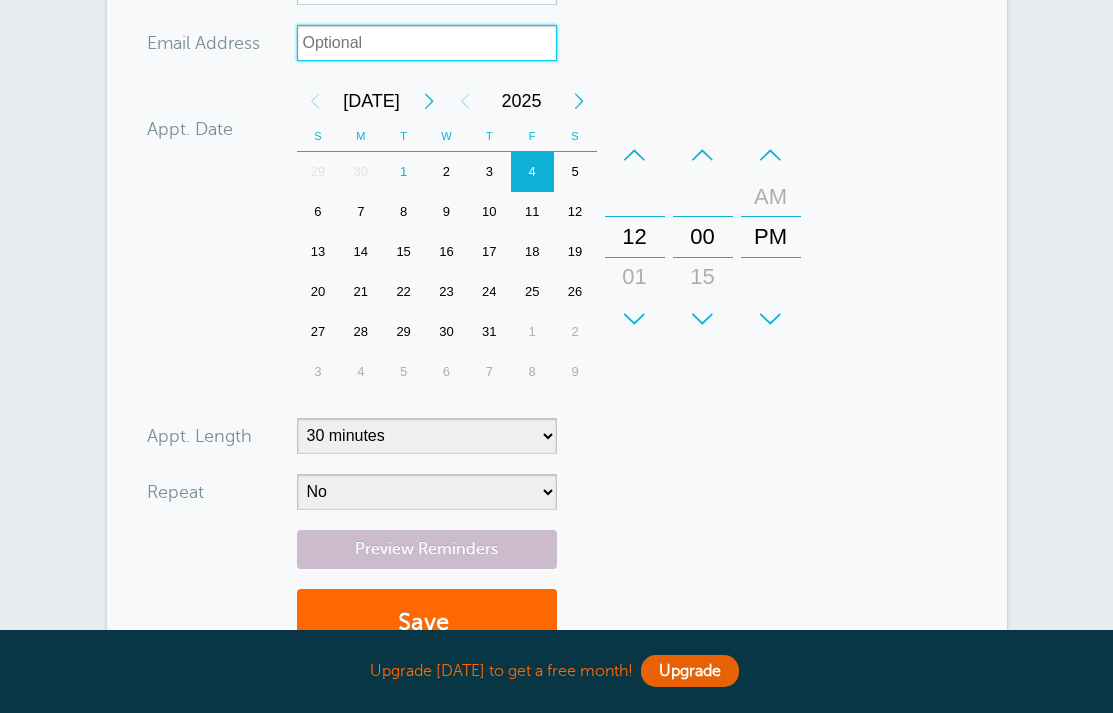 scroll, scrollTop: 334, scrollLeft: 0, axis: vertical 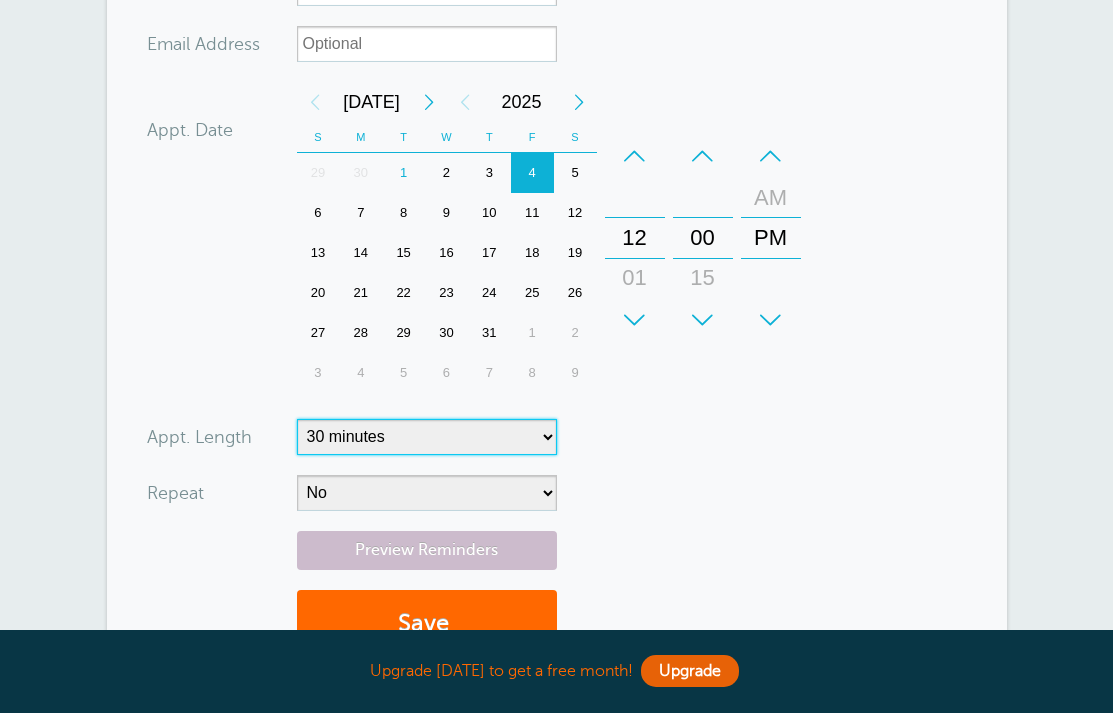 click on "5 minutes 10 minutes 15 minutes 20 minutes 25 minutes 30 minutes 35 minutes 40 minutes 45 minutes 50 minutes 55 minutes 1 hour 1 hour 15 minutes 1 hour 30 minutes 1 hour 45 minutes 2 hours 2 hours 15 minutes 2 hours 30 minutes 2 hours 45 minutes 3 hours 3 hours 30 minutes 4 hours 4 hours 30 minutes 5 hours 5 hours 30 minutes 6 hours 6 hours 30 minutes 7 hours 7 hours 30 minutes 8 hours 9 hours 10 hours 11 hours 12 hours 13 hours 14 hours 15 hours 16 hours" at bounding box center (427, 437) 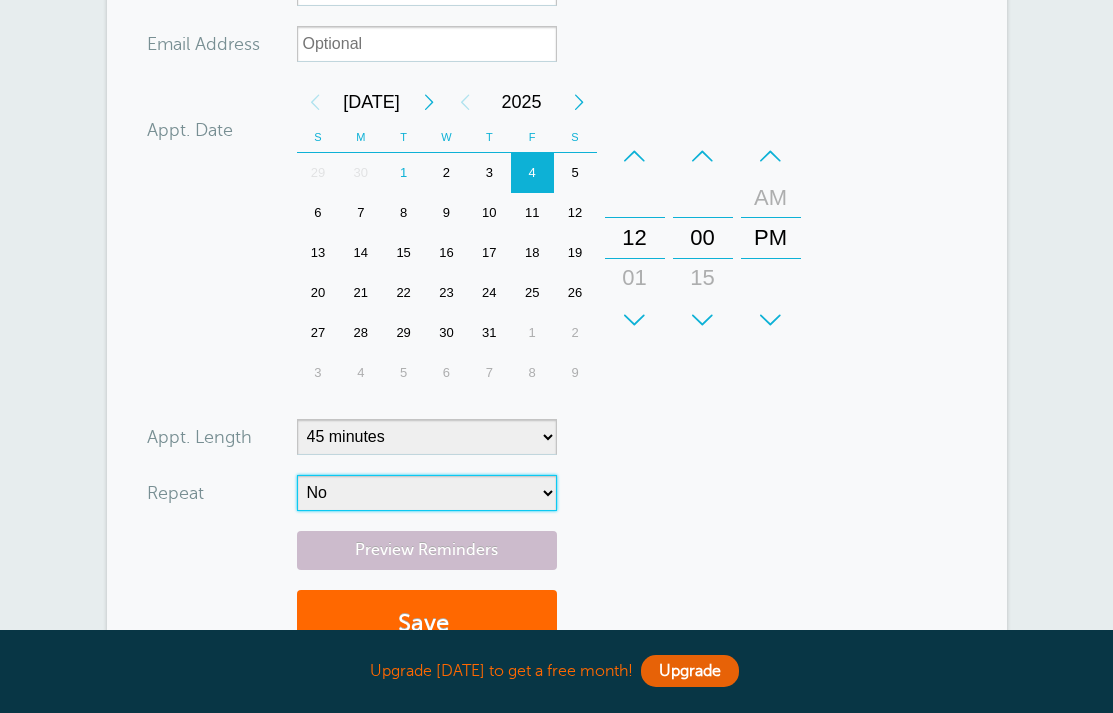 click on "No Daily Weekly Every 2 weeks Every 3 weeks Every 4 weeks Monthly Every 5 weeks Every 6 weeks Every 7 weeks Every 8 weeks Every other month Every 9 weeks Every 10 weeks Every 11 weeks Every 12 weeks Quarterly Every 4 months Every 6 months Yearly Every 18 months Every 2 years Every 3 years" at bounding box center [427, 493] 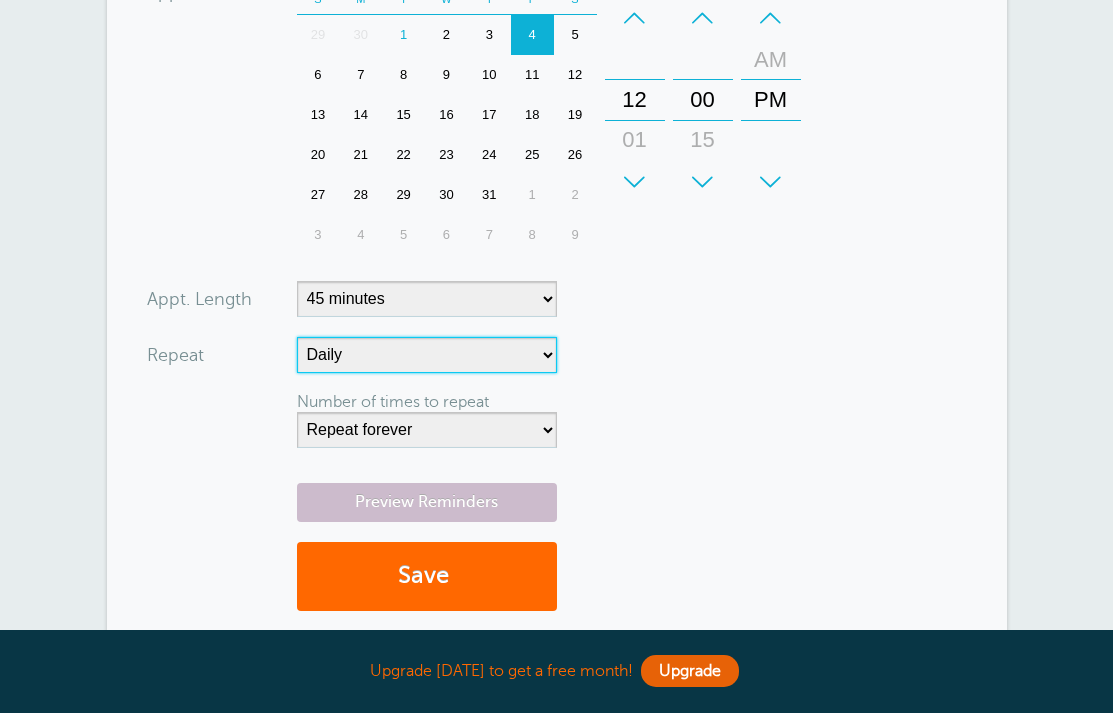 scroll, scrollTop: 494, scrollLeft: 0, axis: vertical 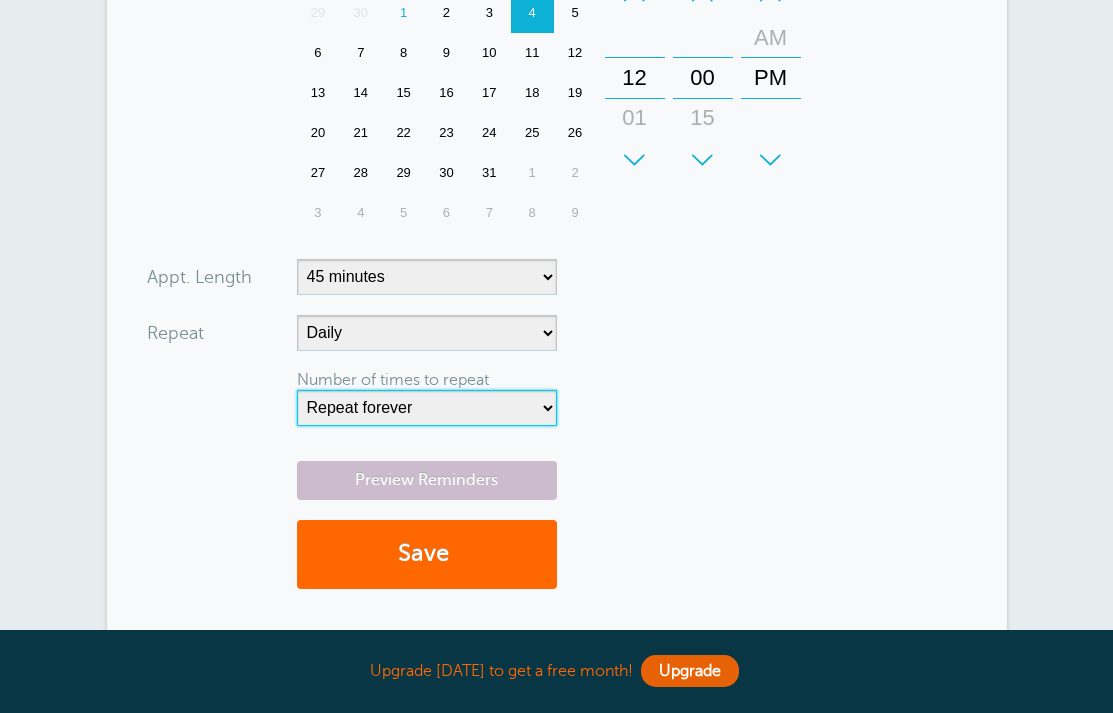 select on "3" 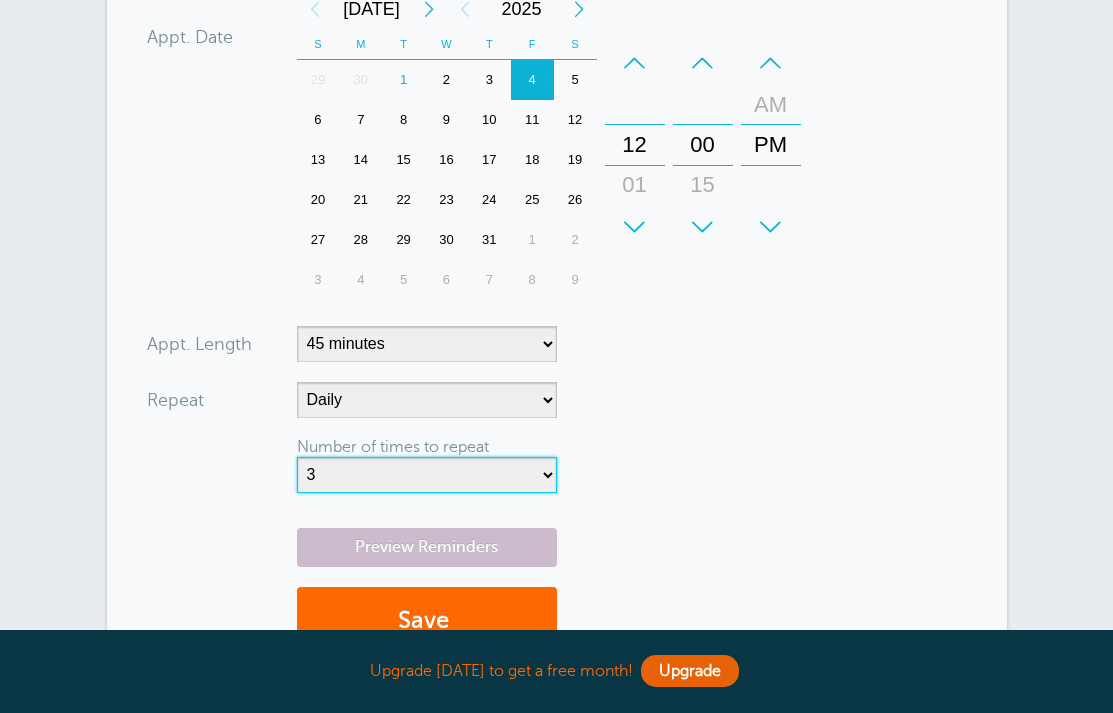 scroll, scrollTop: 462, scrollLeft: 0, axis: vertical 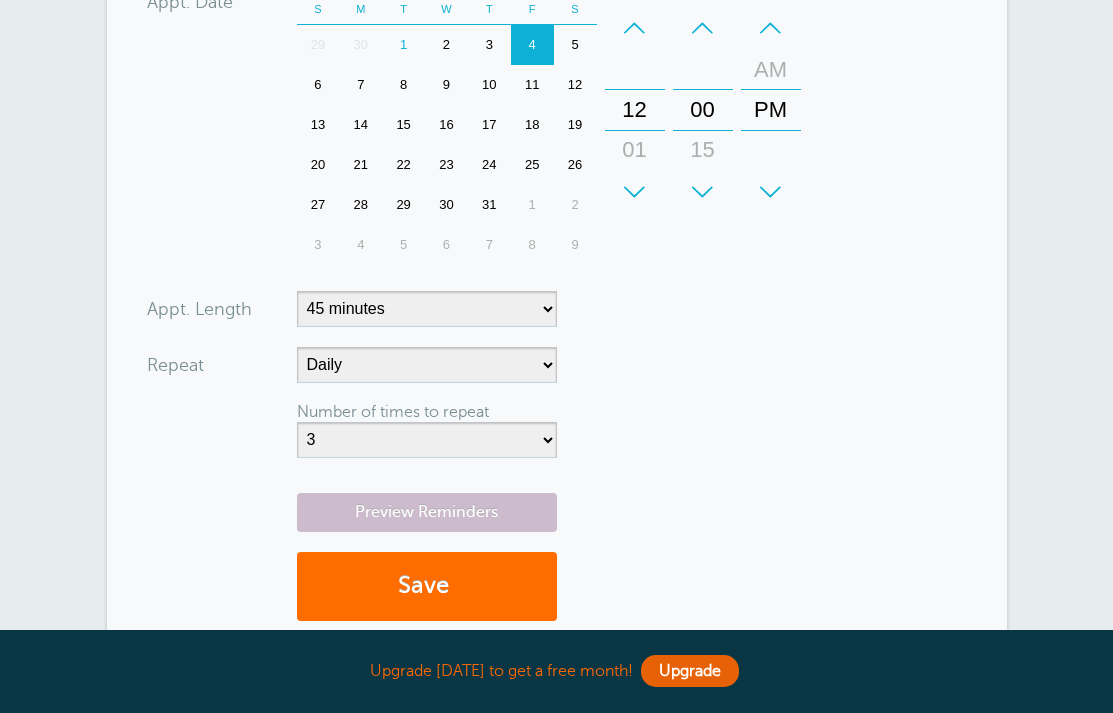 click on "Save" at bounding box center (427, 586) 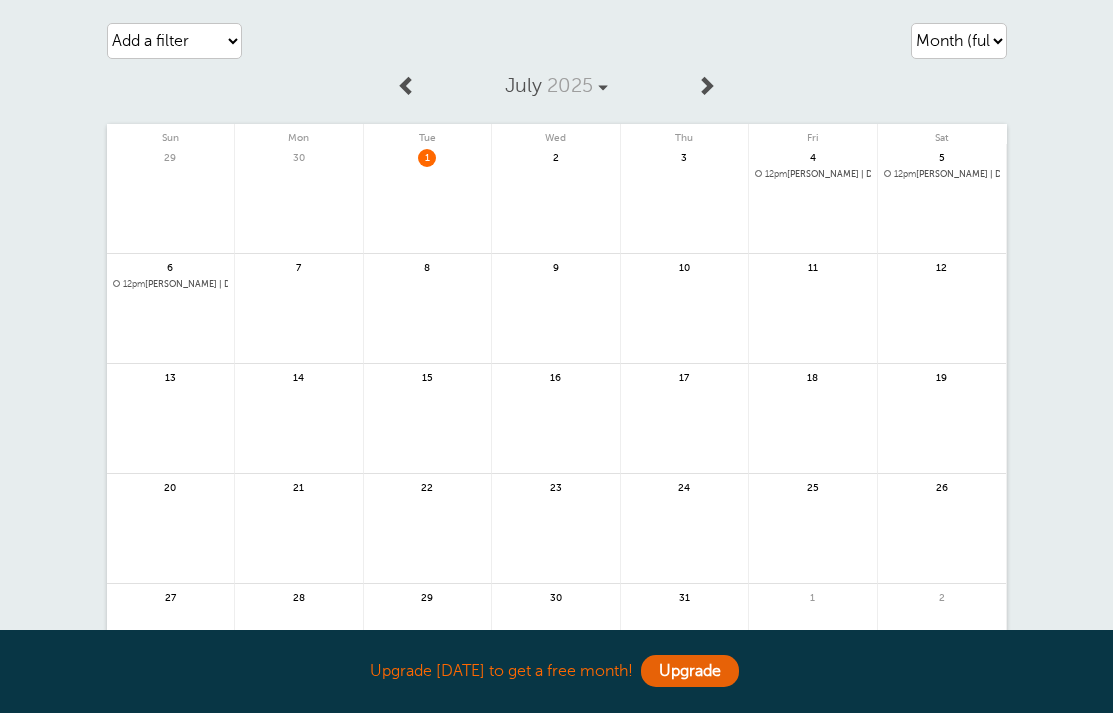 scroll, scrollTop: 417, scrollLeft: 0, axis: vertical 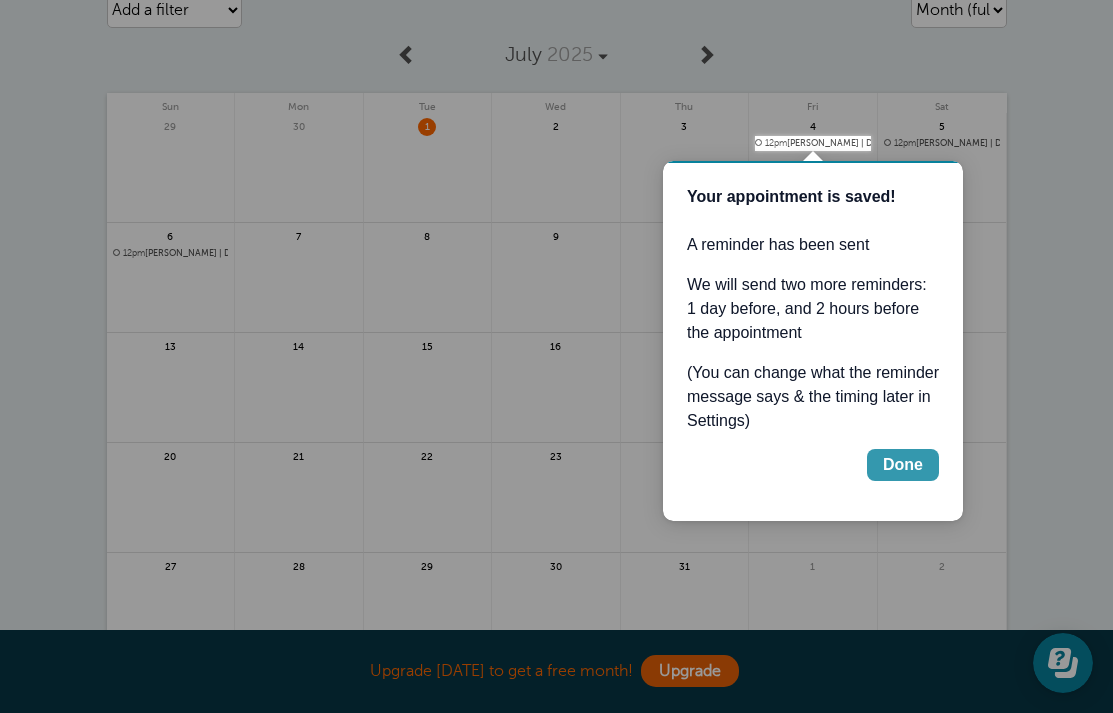 click on "Done" at bounding box center (903, 465) 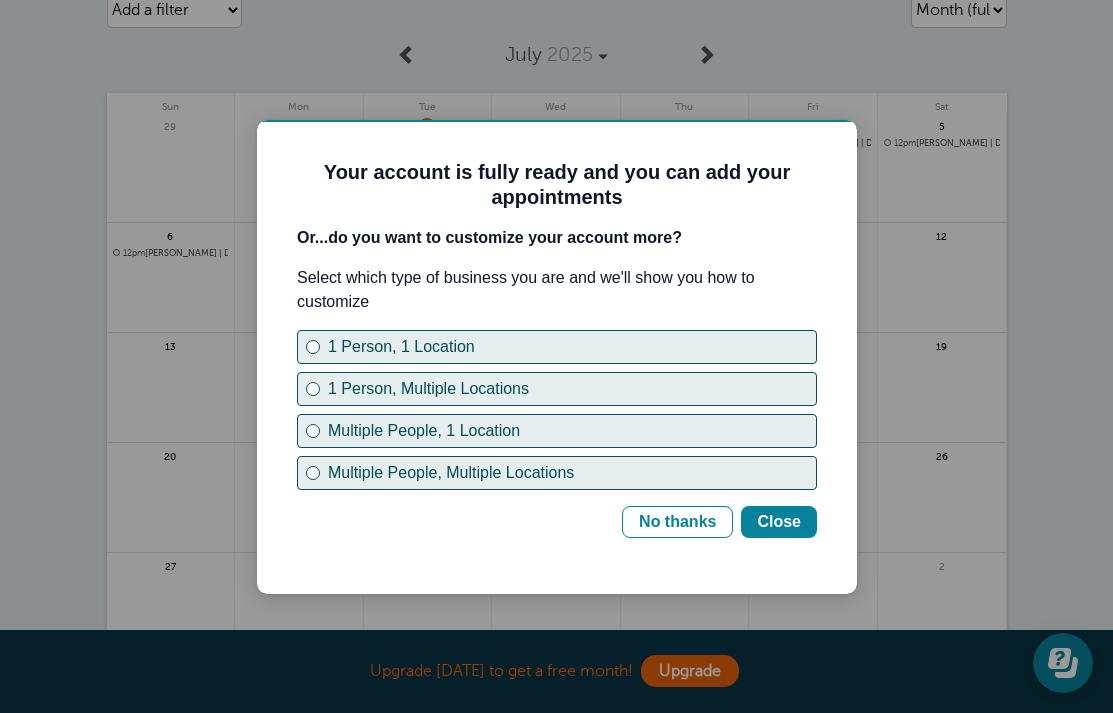 scroll, scrollTop: 0, scrollLeft: 0, axis: both 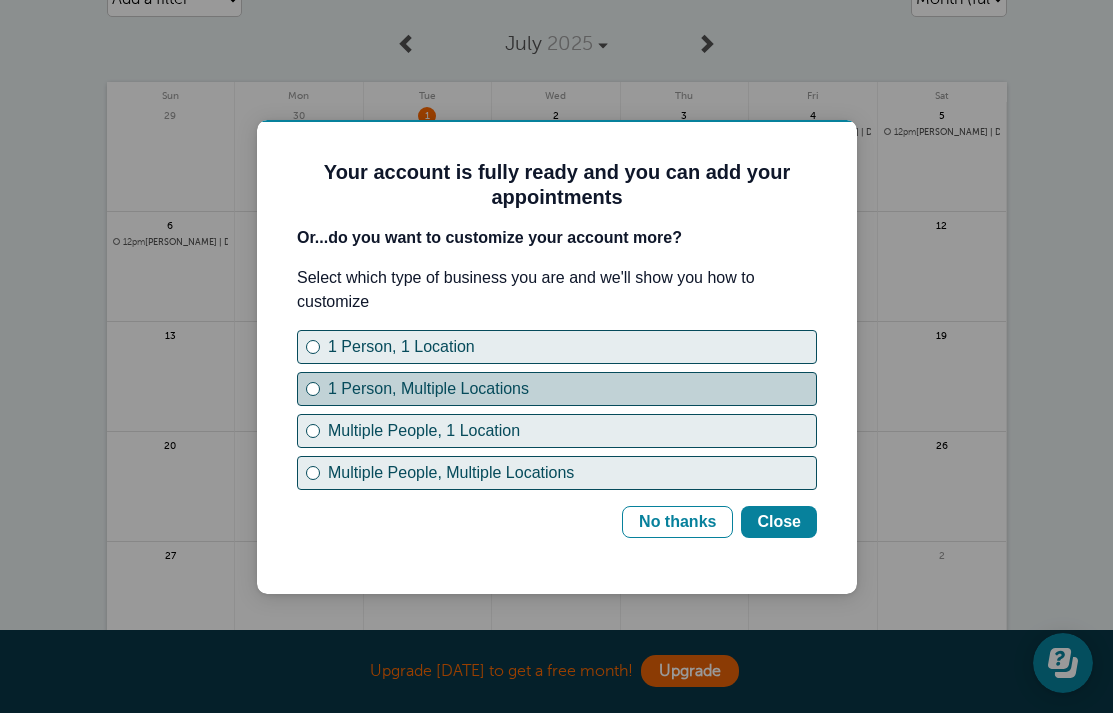 click on "1 Person, Multiple Locations" at bounding box center (557, 389) 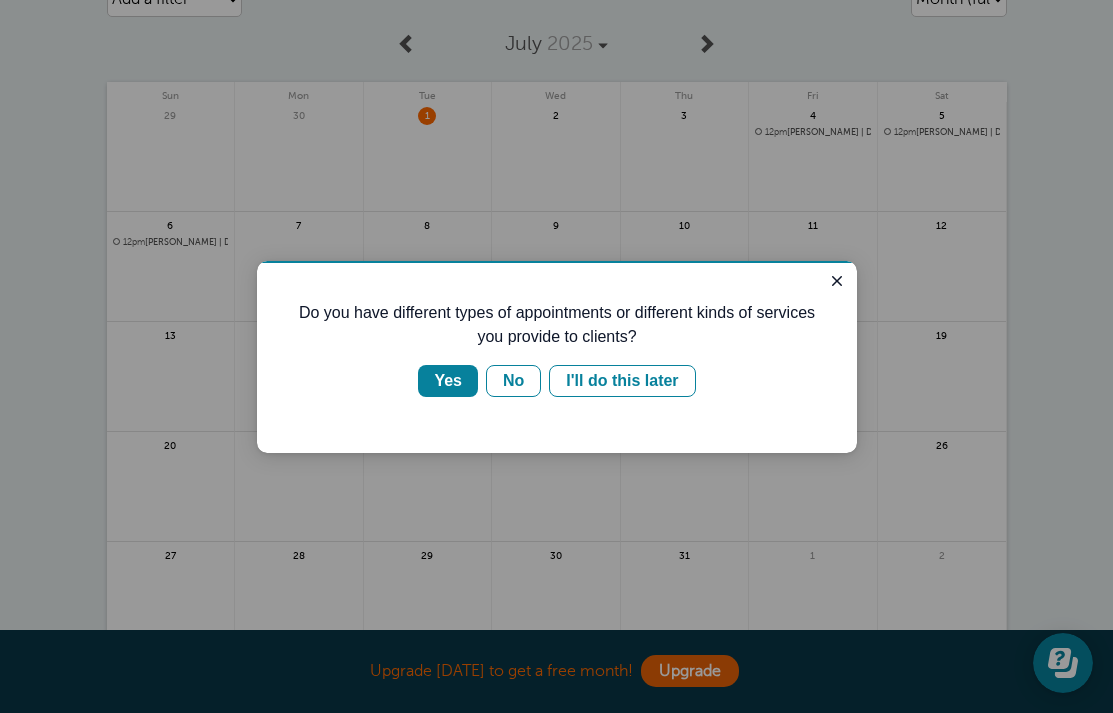 scroll, scrollTop: 0, scrollLeft: 0, axis: both 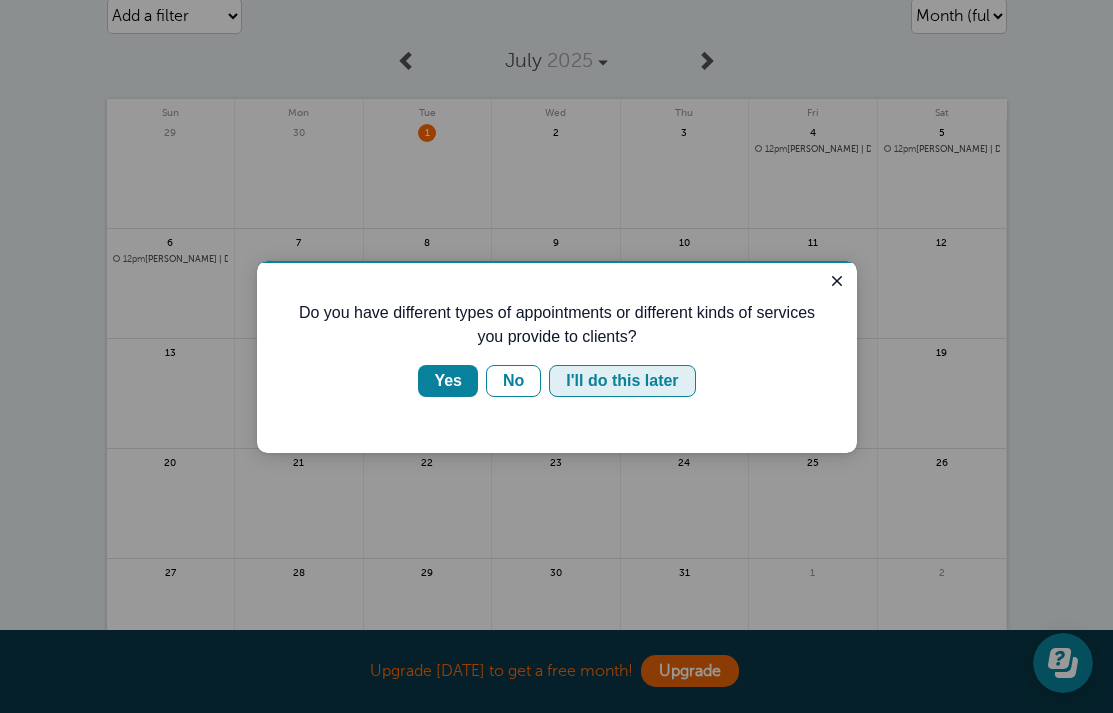 click on "I'll do this later" at bounding box center [622, 381] 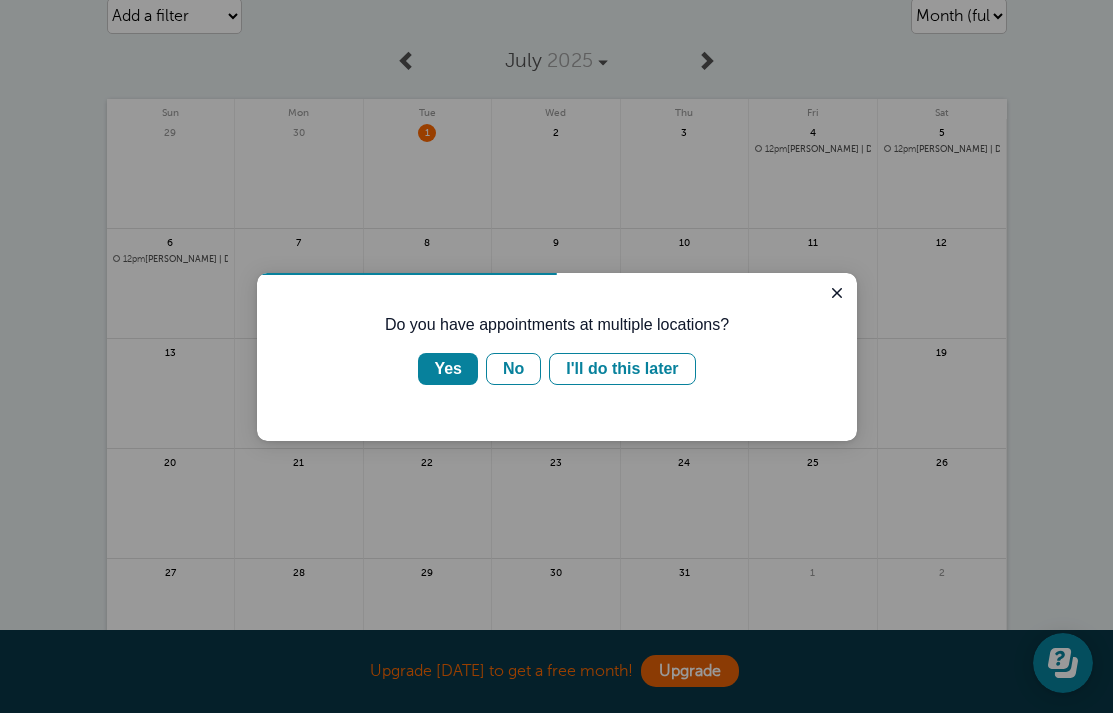 scroll, scrollTop: 0, scrollLeft: 0, axis: both 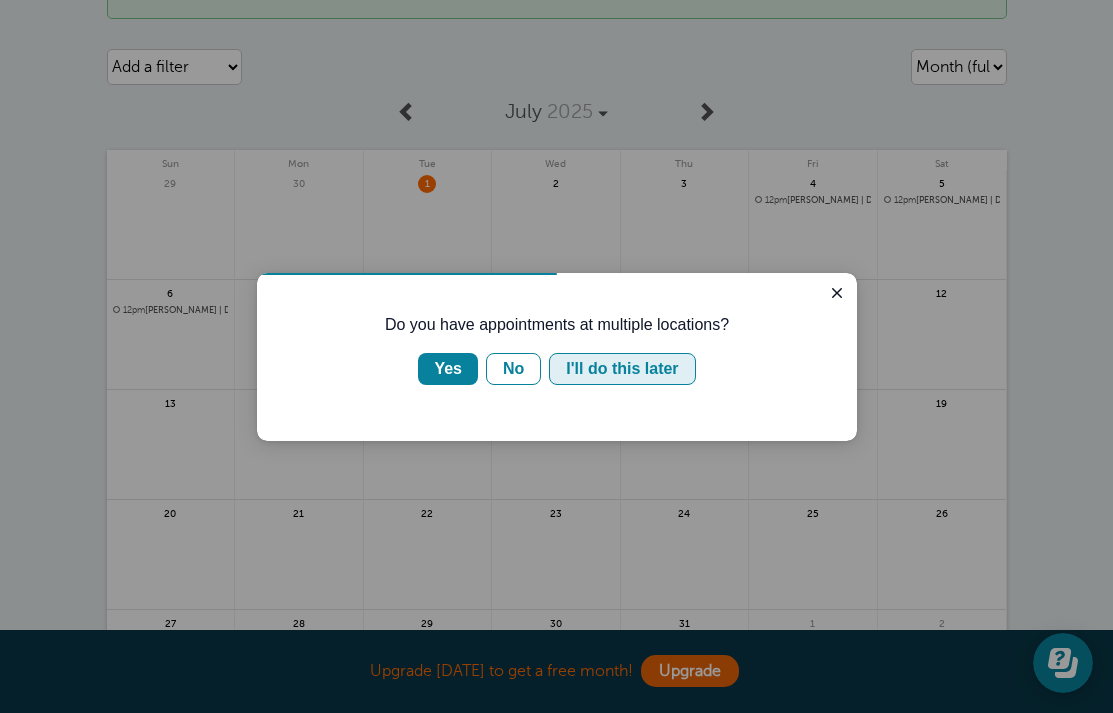 click on "I'll do this later" at bounding box center [622, 369] 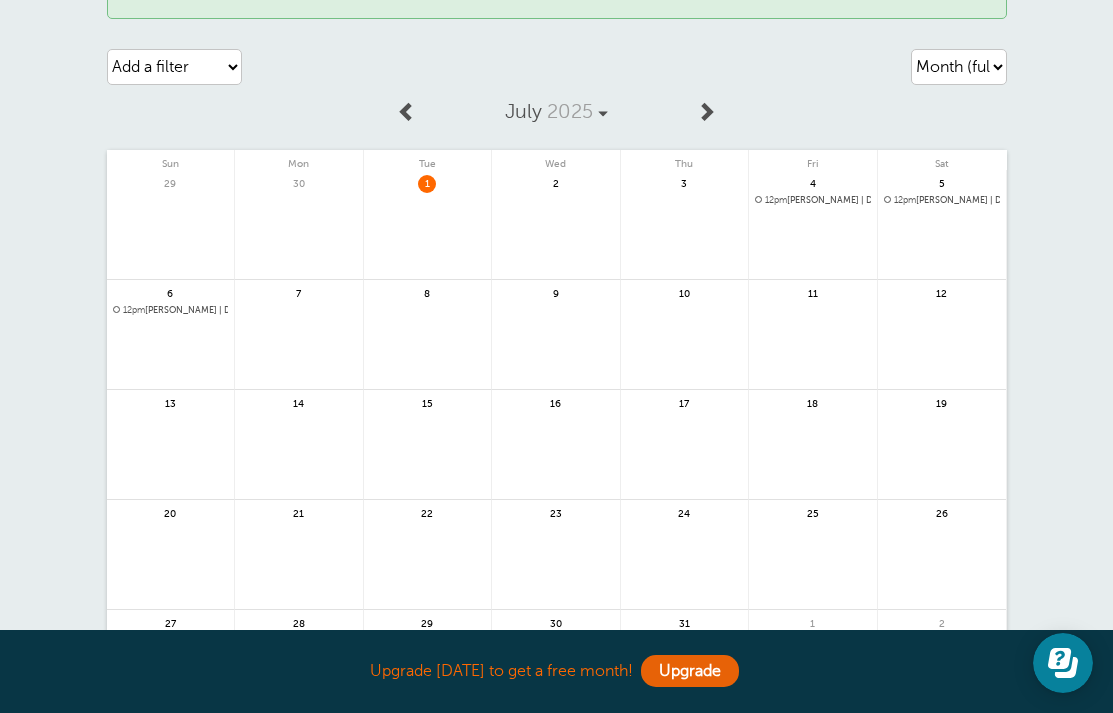 scroll, scrollTop: -30, scrollLeft: 0, axis: vertical 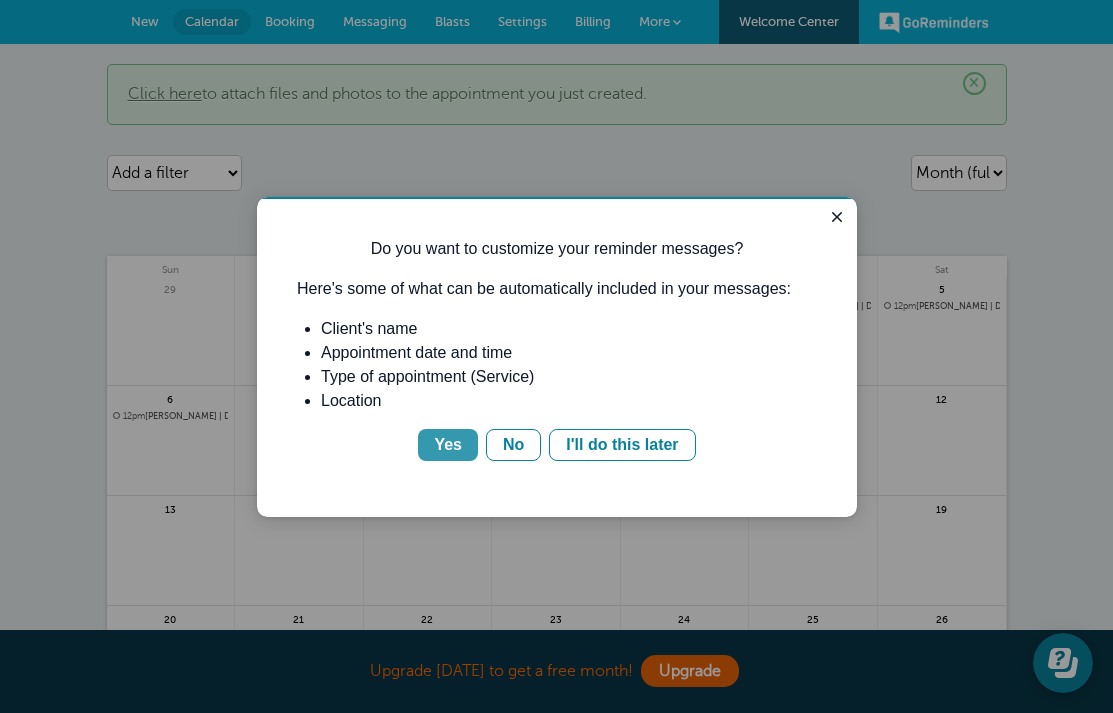 click on "Yes" at bounding box center [448, 445] 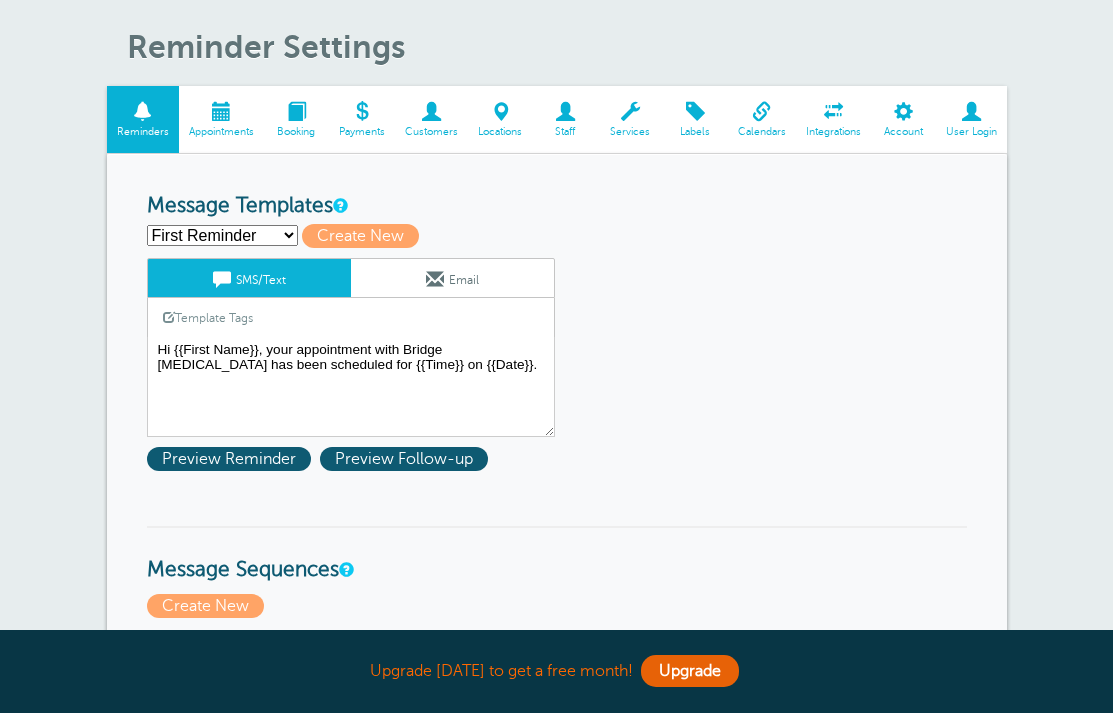 scroll, scrollTop: 66, scrollLeft: 0, axis: vertical 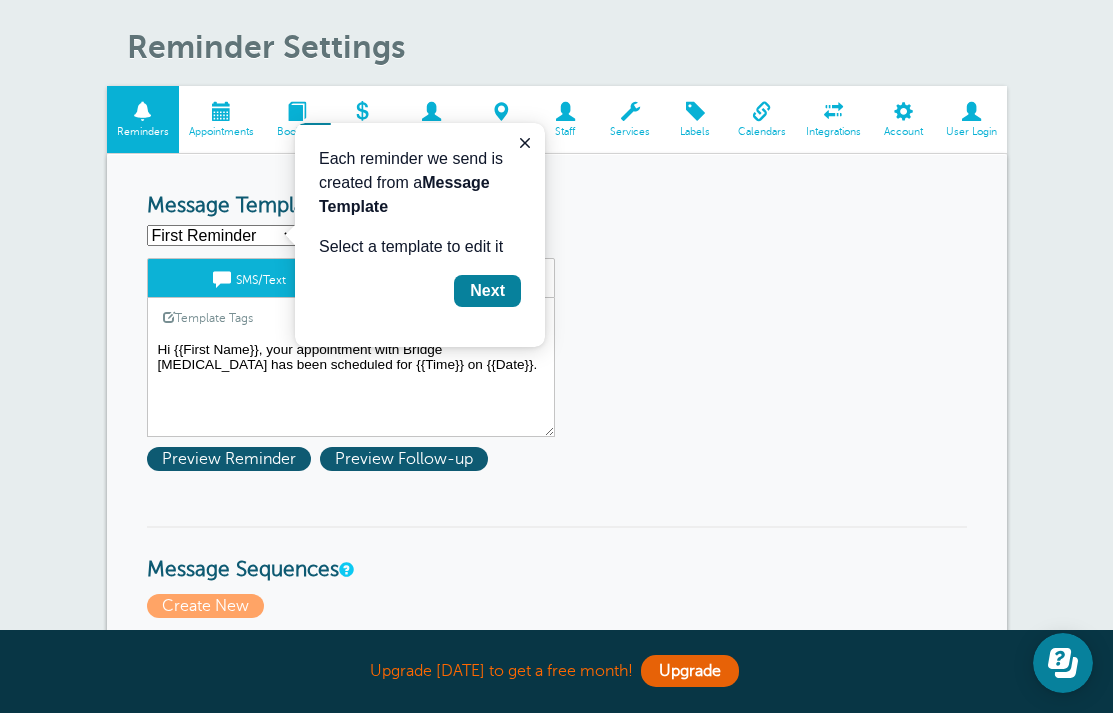 click on "Hi {{First Name}}, your appointment with Bridge [MEDICAL_DATA] has been scheduled for {{Time}} on {{Date}}." at bounding box center [351, 387] 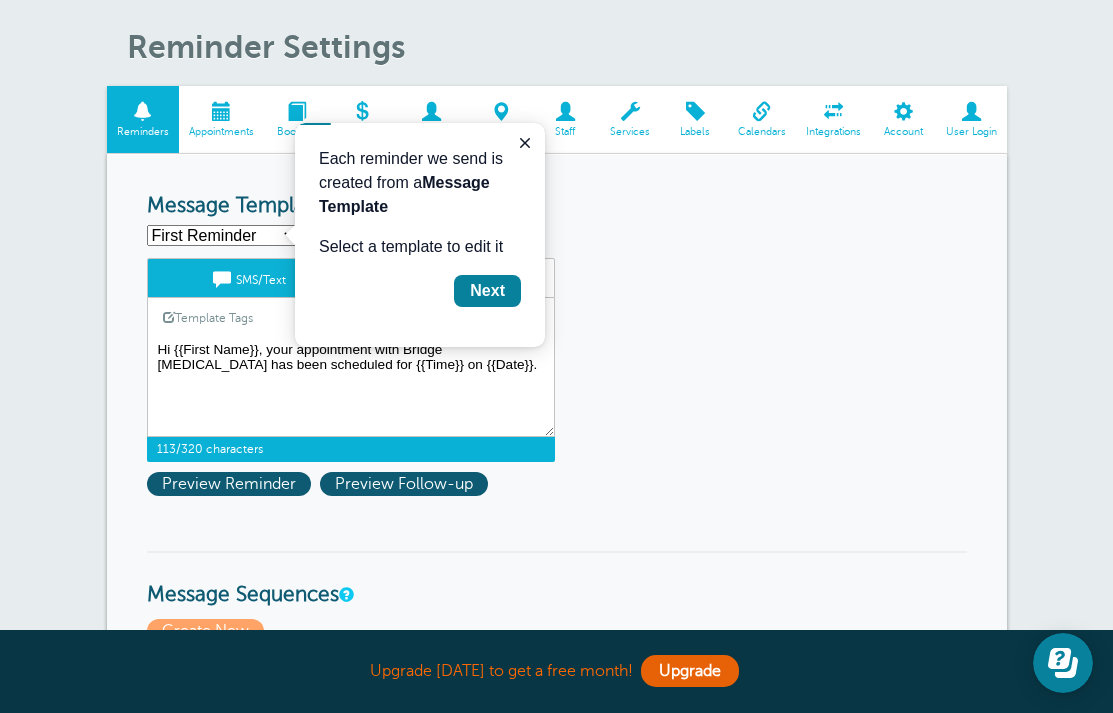 drag, startPoint x: 485, startPoint y: 360, endPoint x: 140, endPoint y: 335, distance: 345.9046 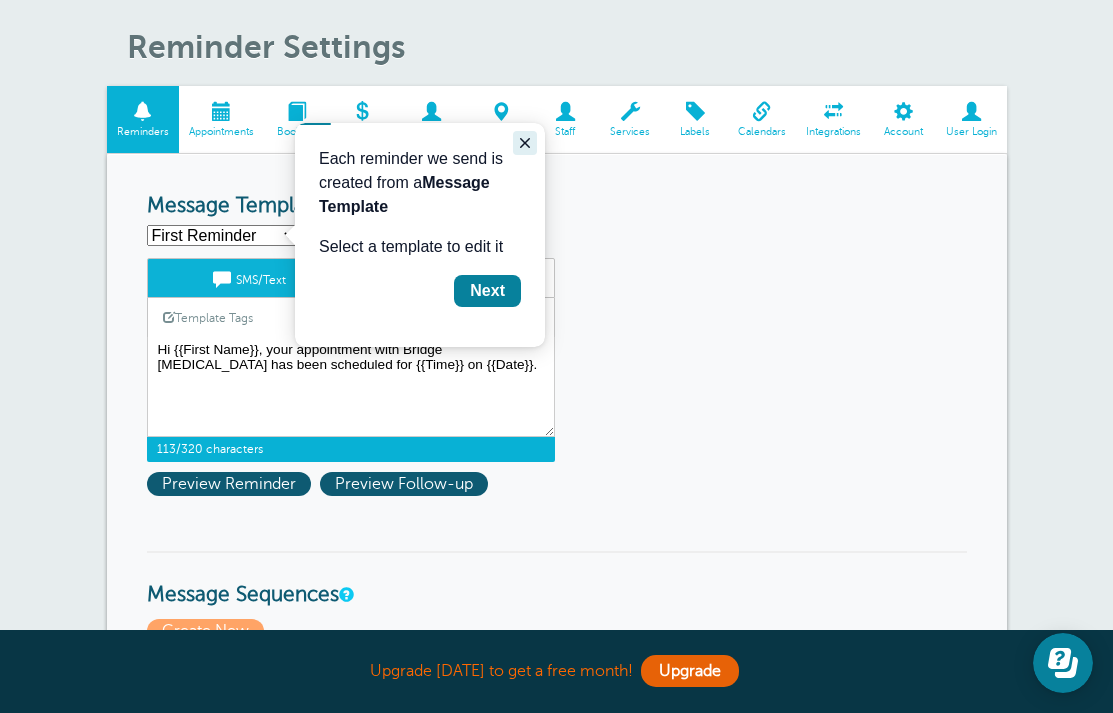 click 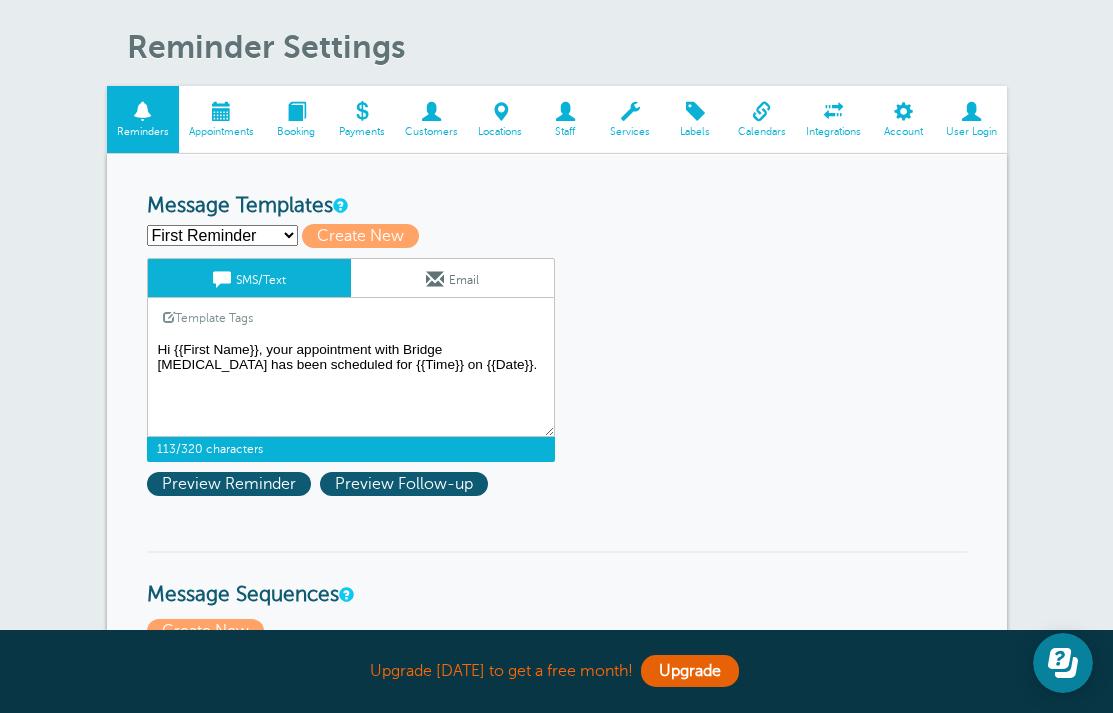 click on "Hi {{First Name}}, your appointment with Bridge [MEDICAL_DATA] has been scheduled for {{Time}} on {{Date}}." at bounding box center (351, 387) 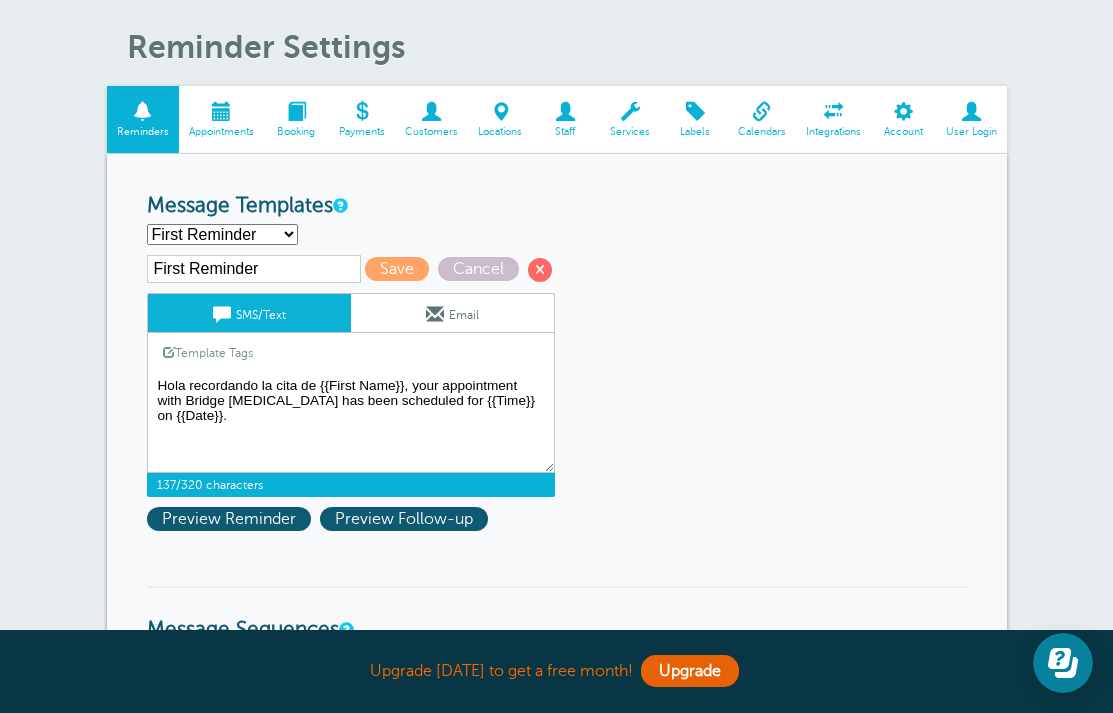 click on "Hi {{First Name}}, your appointment with Bridge [MEDICAL_DATA] has been scheduled for {{Time}} on {{Date}}." at bounding box center [351, 423] 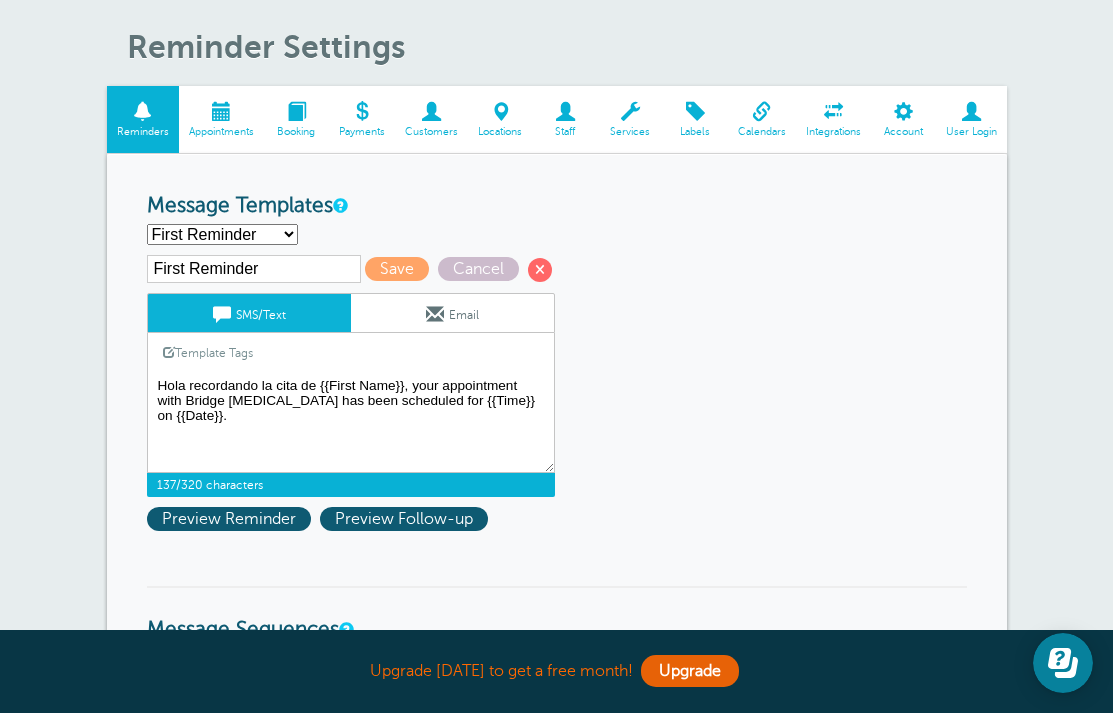 click on "Hi {{First Name}}, your appointment with Bridge [MEDICAL_DATA] has been scheduled for {{Time}} on {{Date}}." at bounding box center (351, 423) 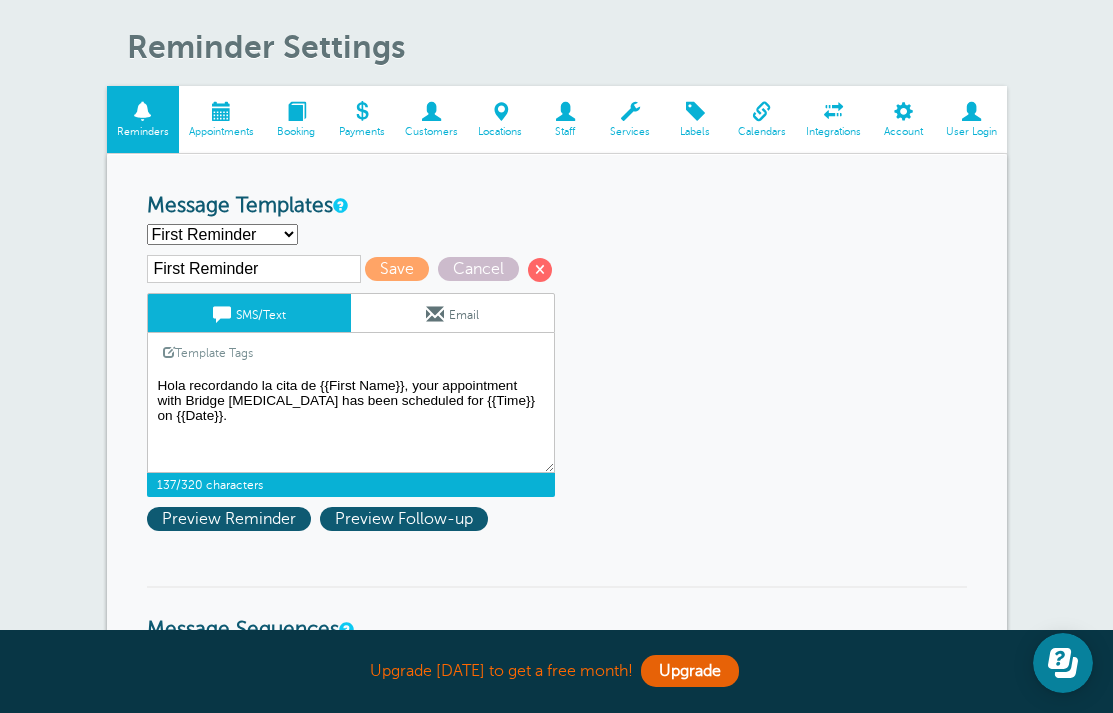 drag, startPoint x: 502, startPoint y: 405, endPoint x: 411, endPoint y: 388, distance: 92.574295 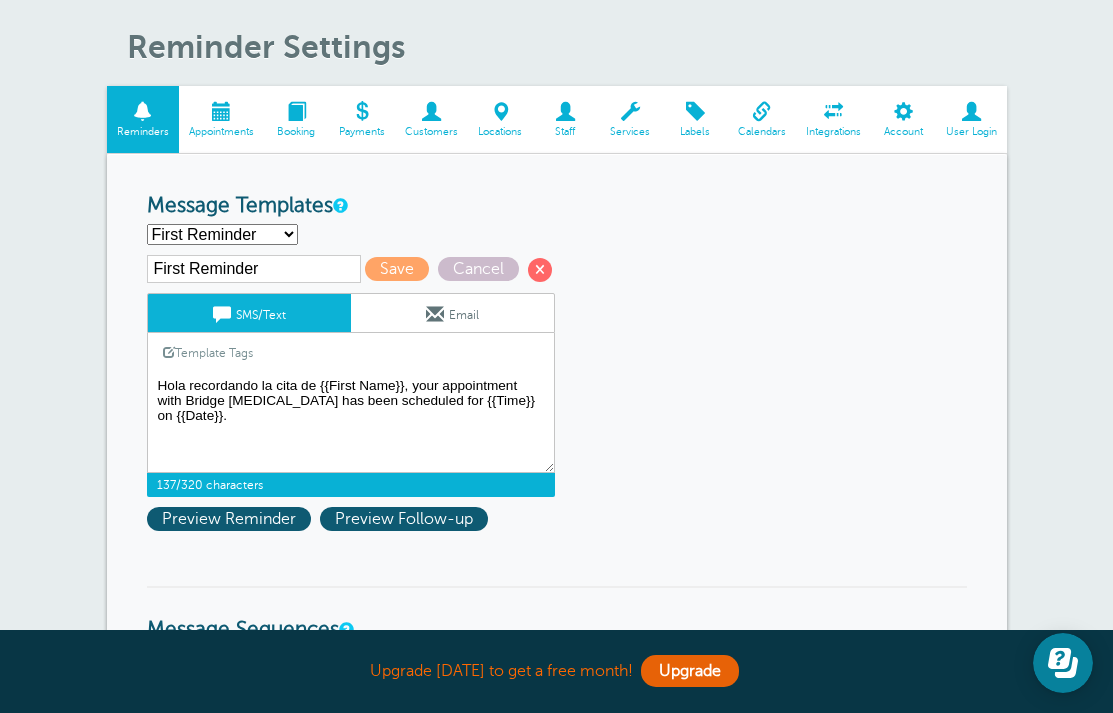 click on "Hi {{First Name}}, your appointment with Bridge [MEDICAL_DATA] has been scheduled for {{Time}} on {{Date}}." at bounding box center (351, 423) 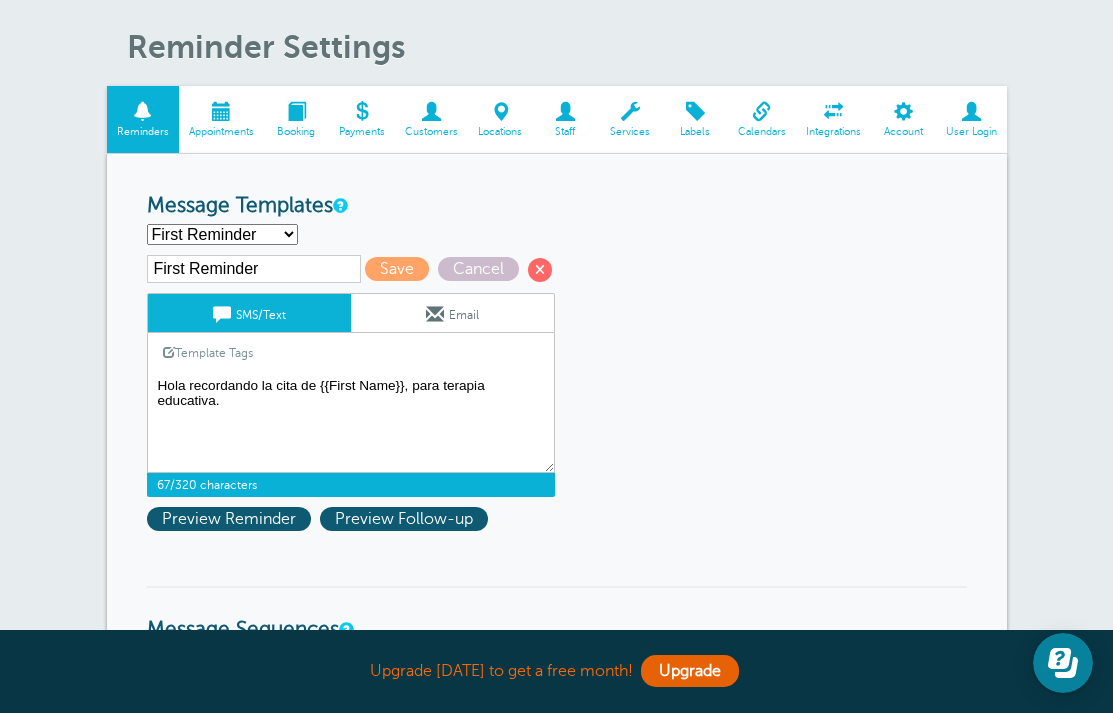 click on "Hi {{First Name}}, your appointment with Bridge [MEDICAL_DATA] has been scheduled for {{Time}} on {{Date}}." at bounding box center (351, 423) 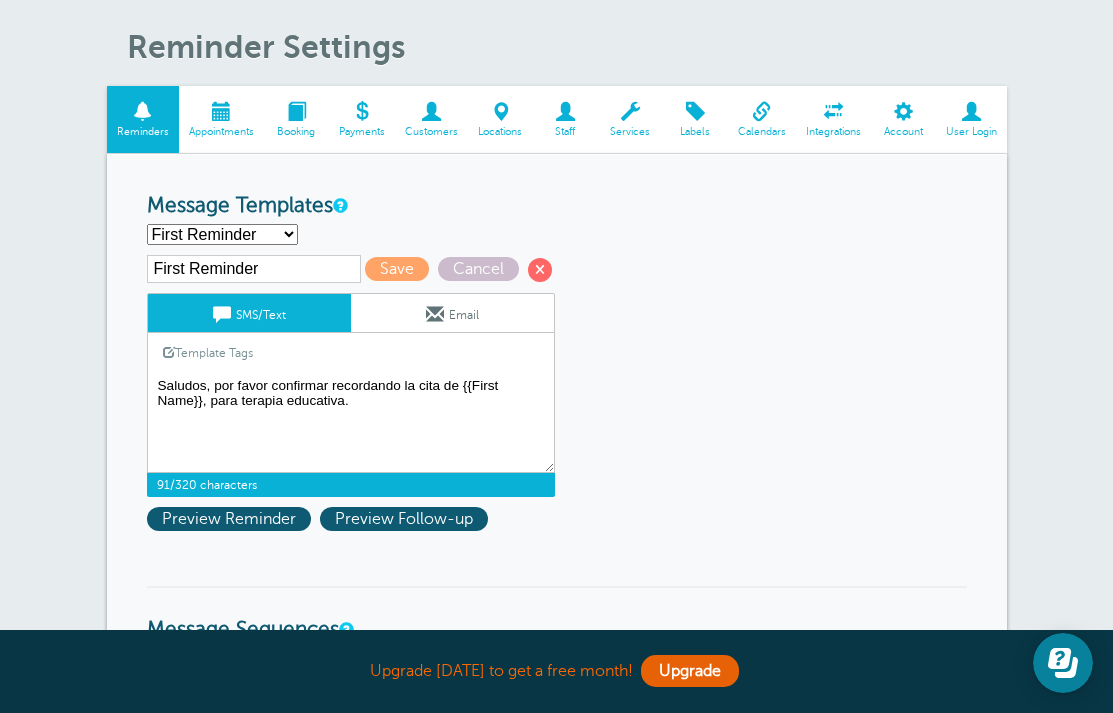 click on "Hi {{First Name}}, your appointment with Bridge [MEDICAL_DATA] has been scheduled for {{Time}} on {{Date}}." at bounding box center [351, 423] 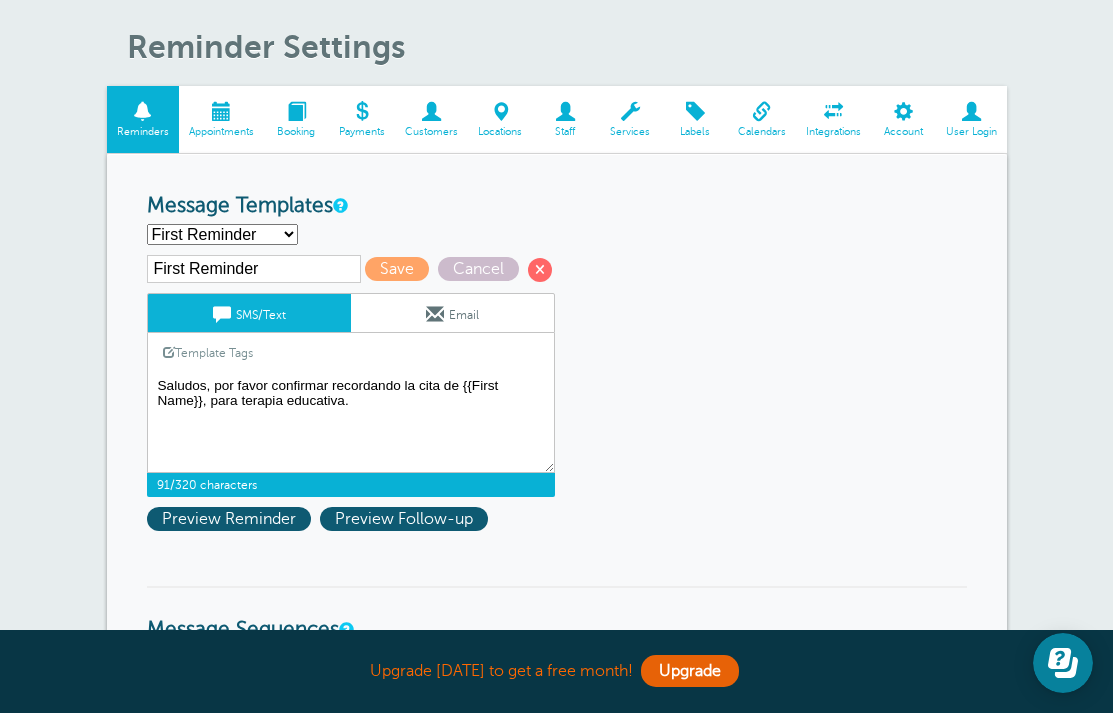 drag, startPoint x: 443, startPoint y: 383, endPoint x: 328, endPoint y: 382, distance: 115.00435 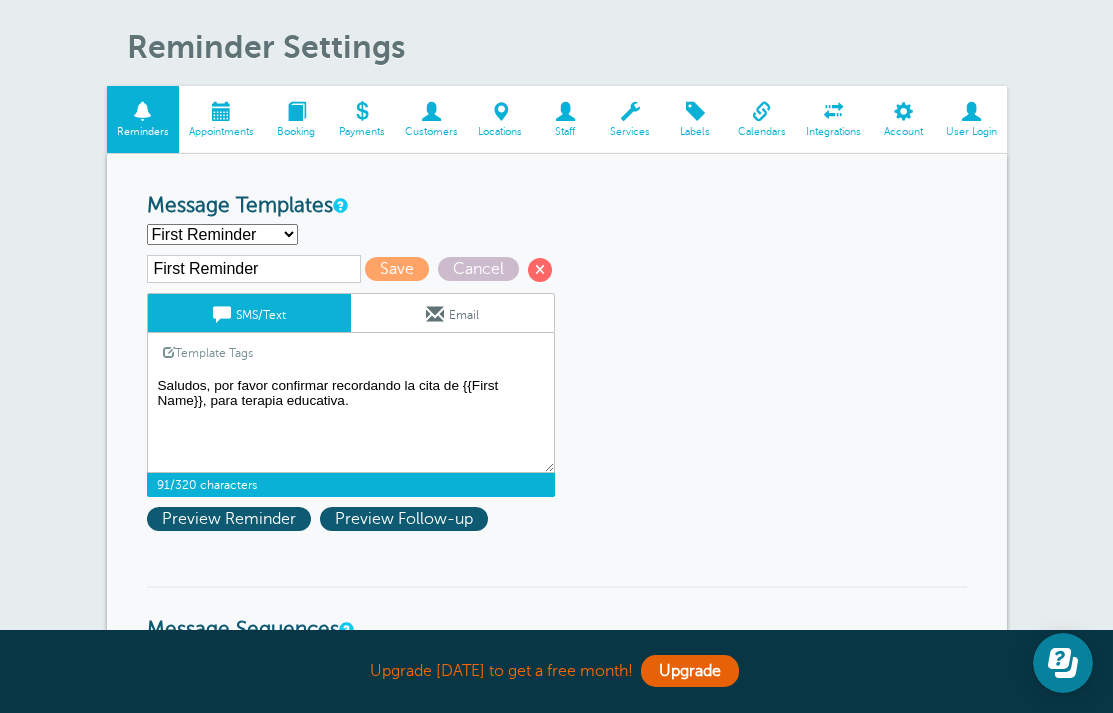 click on "Hi {{First Name}}, your appointment with Bridge [MEDICAL_DATA] has been scheduled for {{Time}} on {{Date}}." at bounding box center (351, 423) 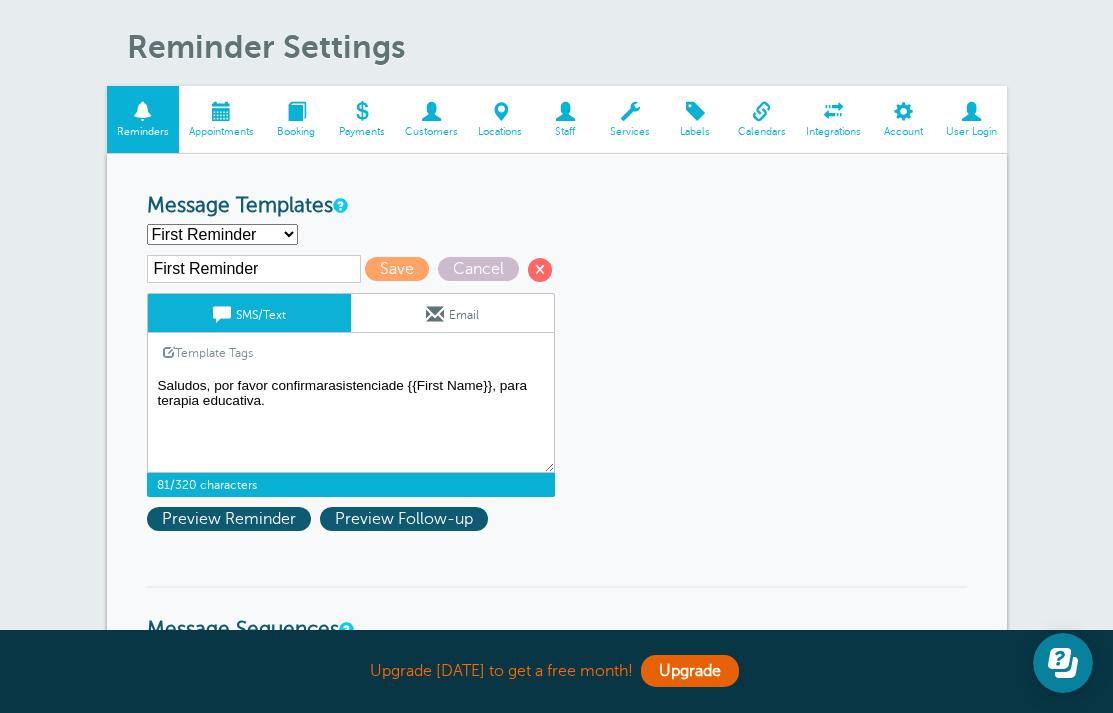 click on "Hi {{First Name}}, your appointment with Bridge [MEDICAL_DATA] has been scheduled for {{Time}} on {{Date}}." at bounding box center [351, 423] 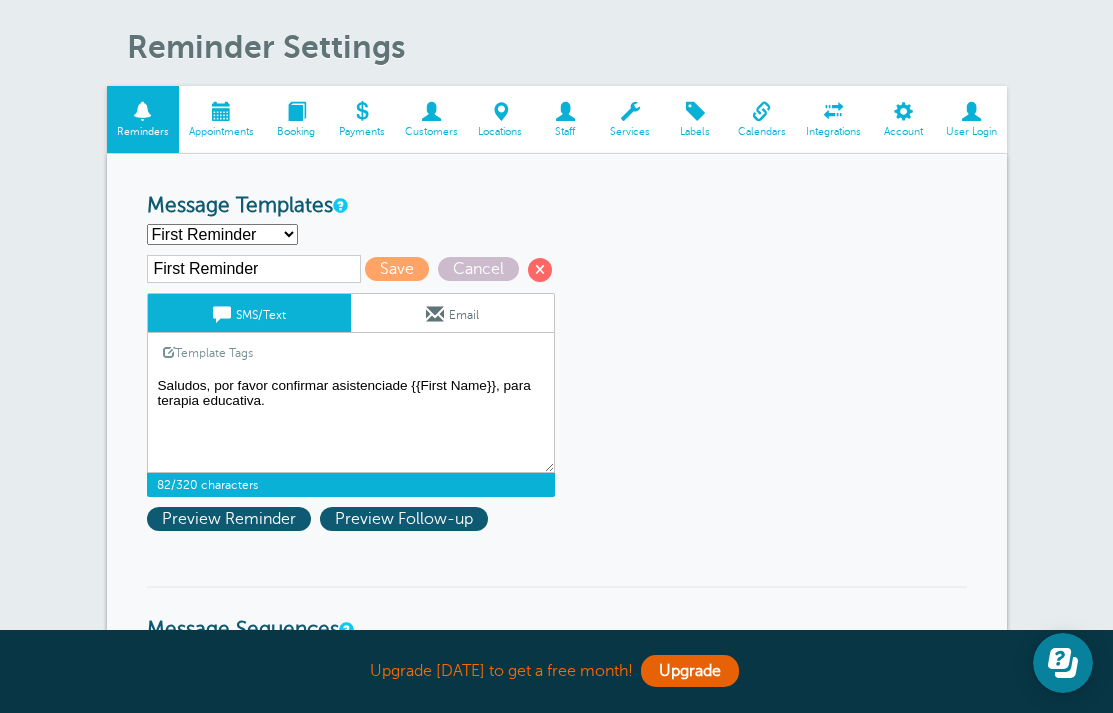 click on "Hi {{First Name}}, your appointment with Bridge [MEDICAL_DATA] has been scheduled for {{Time}} on {{Date}}." at bounding box center (351, 423) 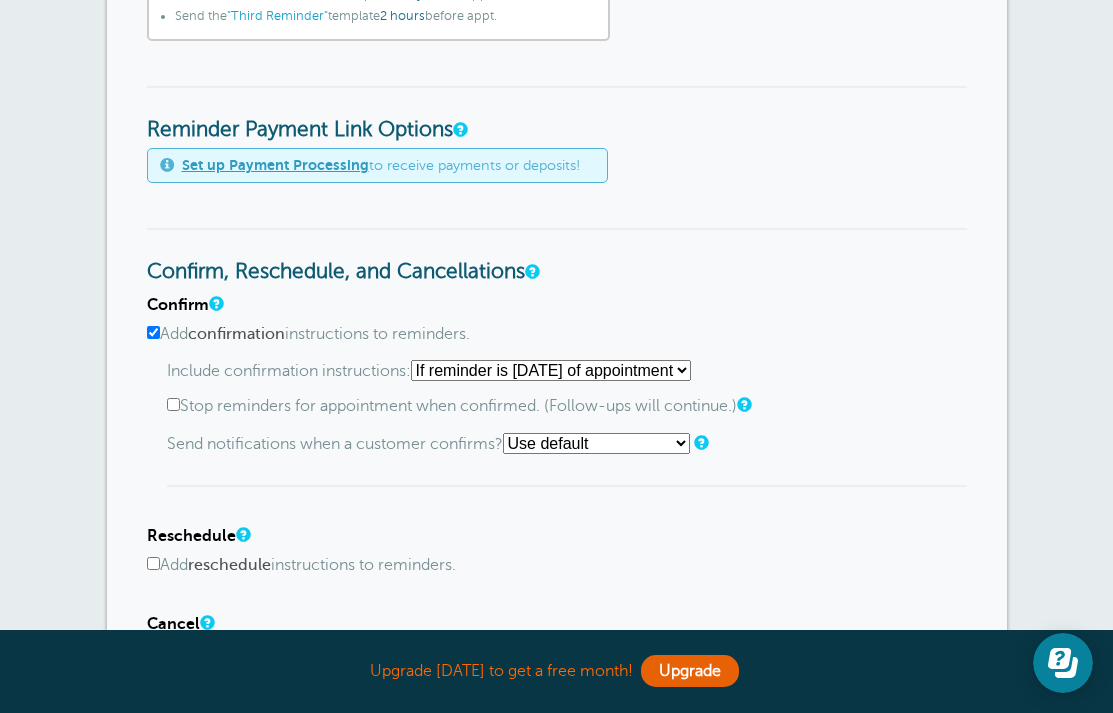scroll, scrollTop: 855, scrollLeft: 0, axis: vertical 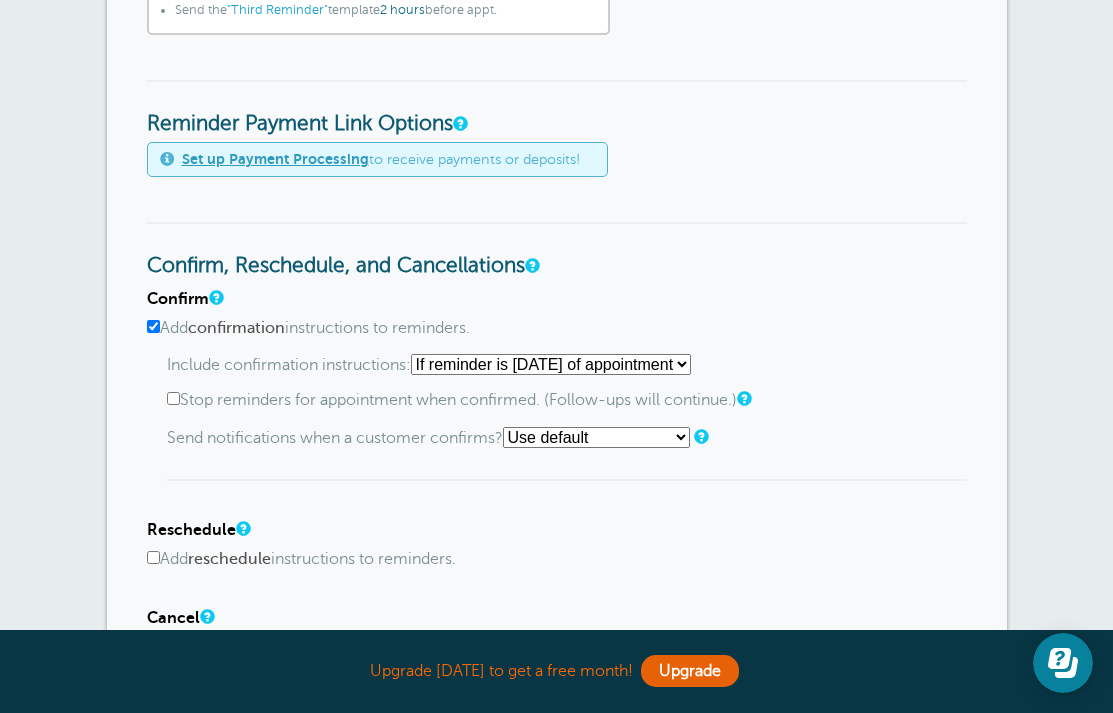 type on "Saludos, por favor confirmar asistencia de {{First Name}}, para terapia educativa." 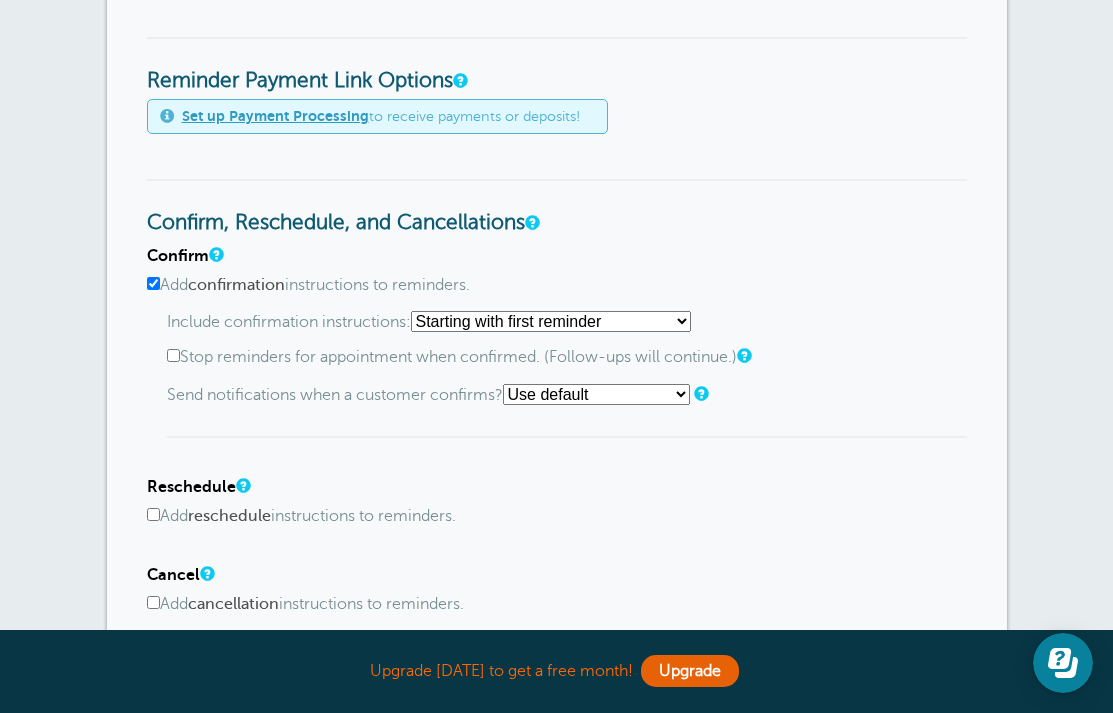 scroll, scrollTop: 904, scrollLeft: 0, axis: vertical 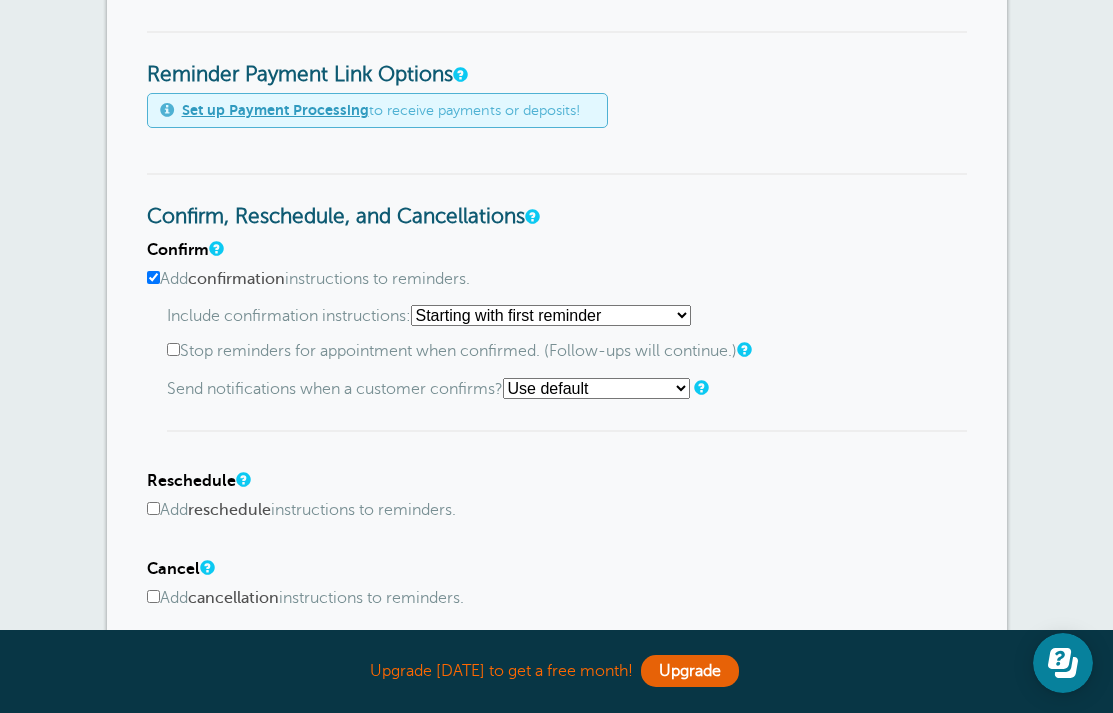 click on "Stop reminders for appointment when confirmed. (Follow-ups will continue.)" at bounding box center (173, 349) 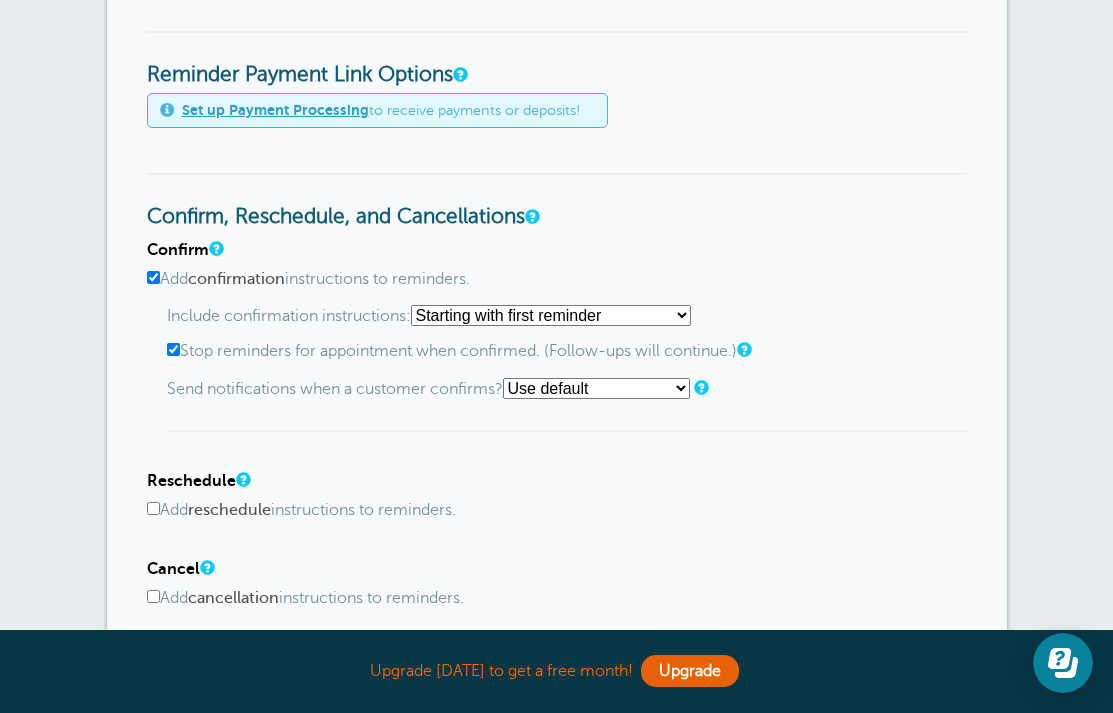 select on "4" 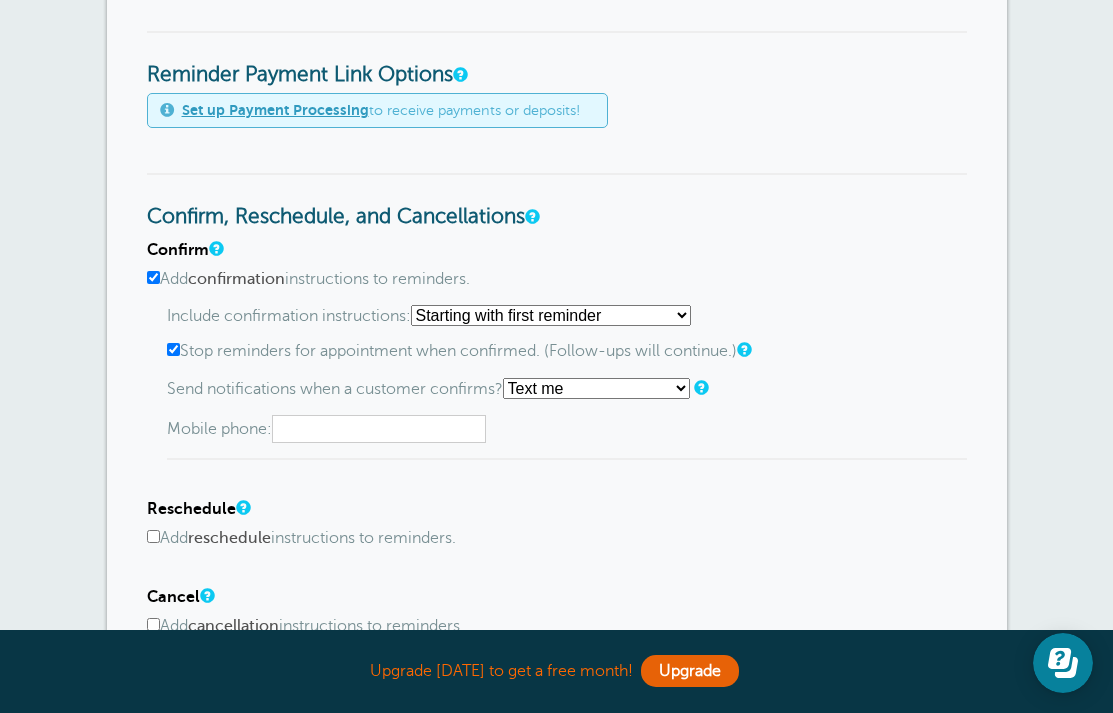 click on "Include confirmation instructions:
Starting with first reminder If reminder is within 1 day of appointment If reminder is within 2 days of appointment If reminder is within 3 days of appointment If reminder is within 4 days of appointment If reminder is within 5 days of appointment If reminder is within 6 days of appointment If reminder is within 7 days of appointment If reminder is within 8 days of appointment If reminder is within 9 days of appointment If reminder is within 10 days of appointment If reminder is within 11 days of appointment If reminder is within 12 days of appointment If reminder is within 13 days of appointment If reminder is within 14 days of appointment
Stop reminders for appointment when confirmed. (Follow-ups will continue.)
Send notifications when a customer confirms?										 Use default Text me Email me Don't send notifications" at bounding box center (567, 382) 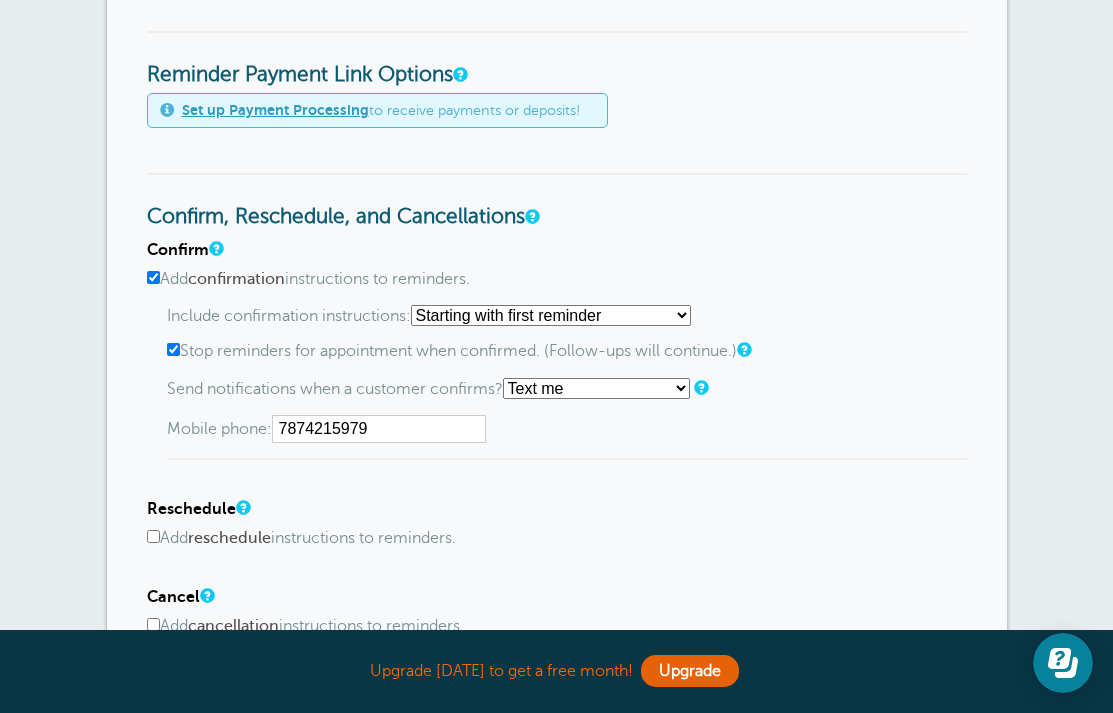 click on "Add  reschedule  instructions to reminders." at bounding box center [557, 538] 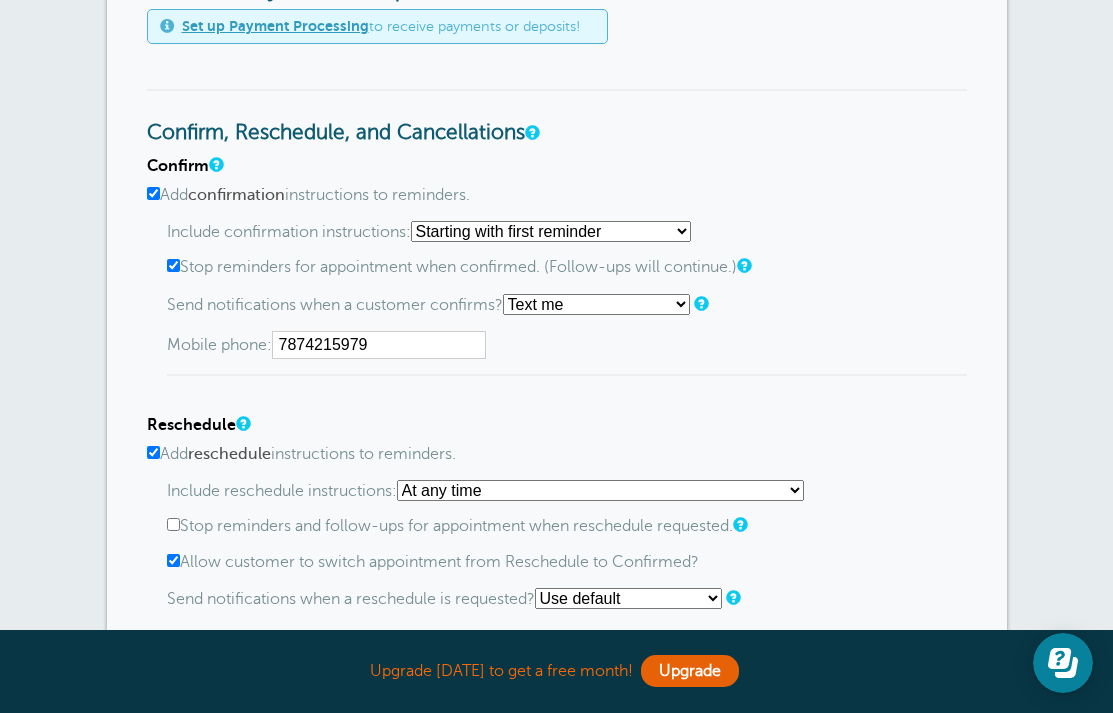 scroll, scrollTop: 1094, scrollLeft: 0, axis: vertical 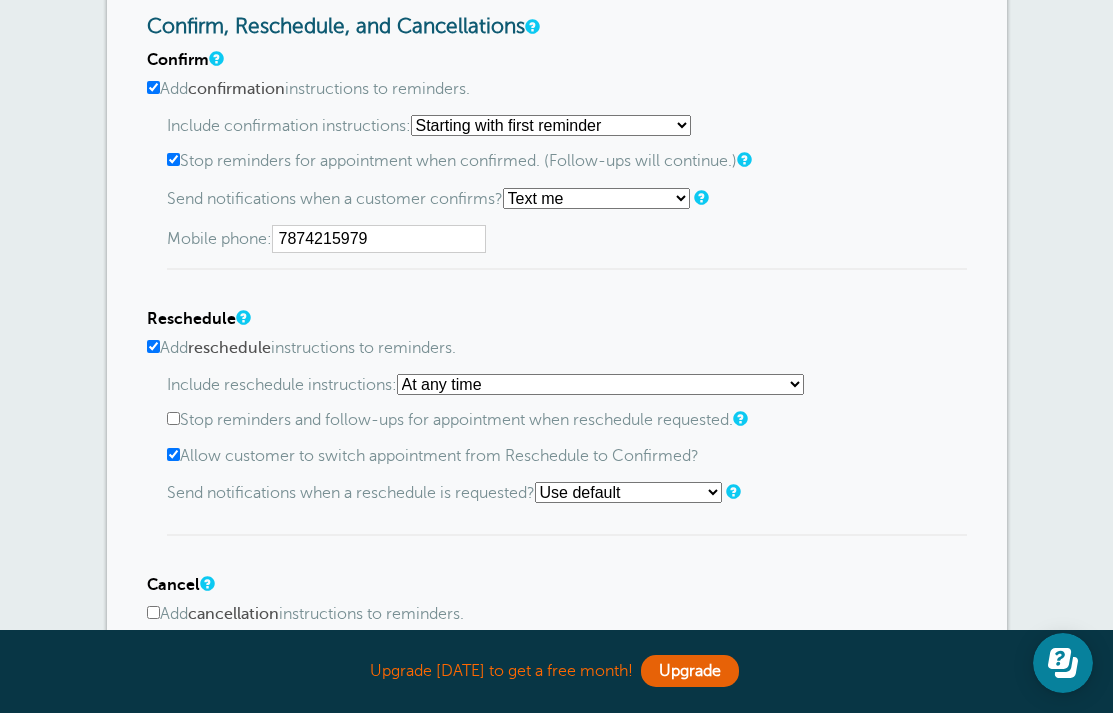 click on "Stop reminders and follow-ups for appointment when reschedule requested." at bounding box center (173, 418) 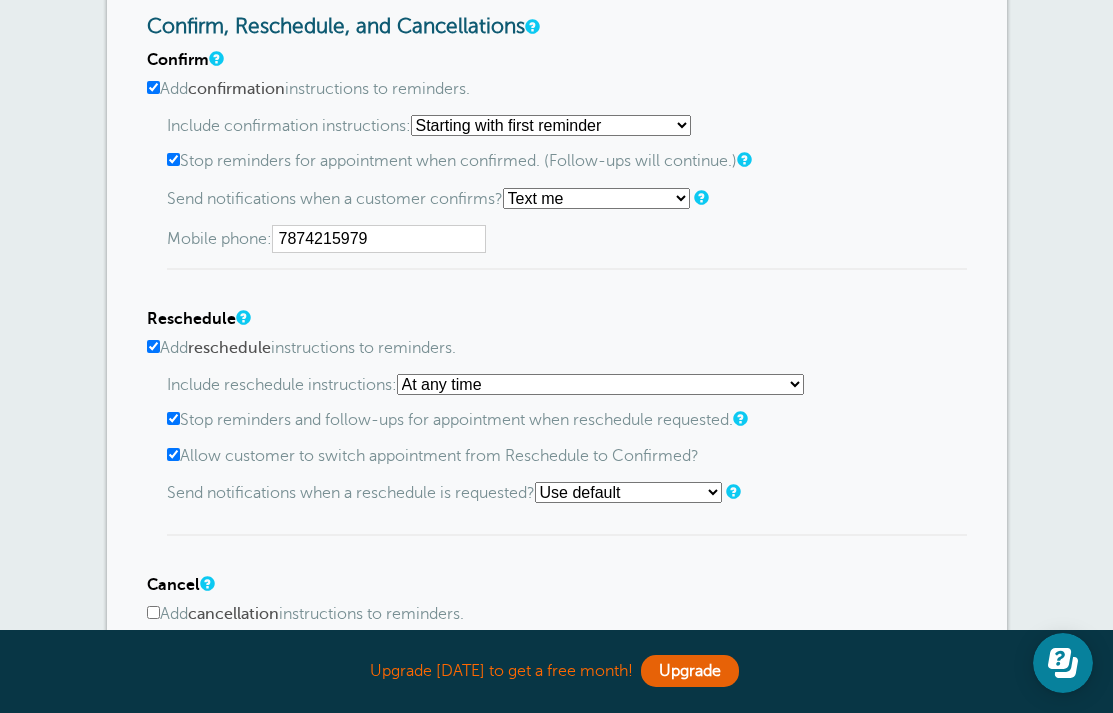 click on "Add  reschedule  instructions to reminders." at bounding box center [153, 346] 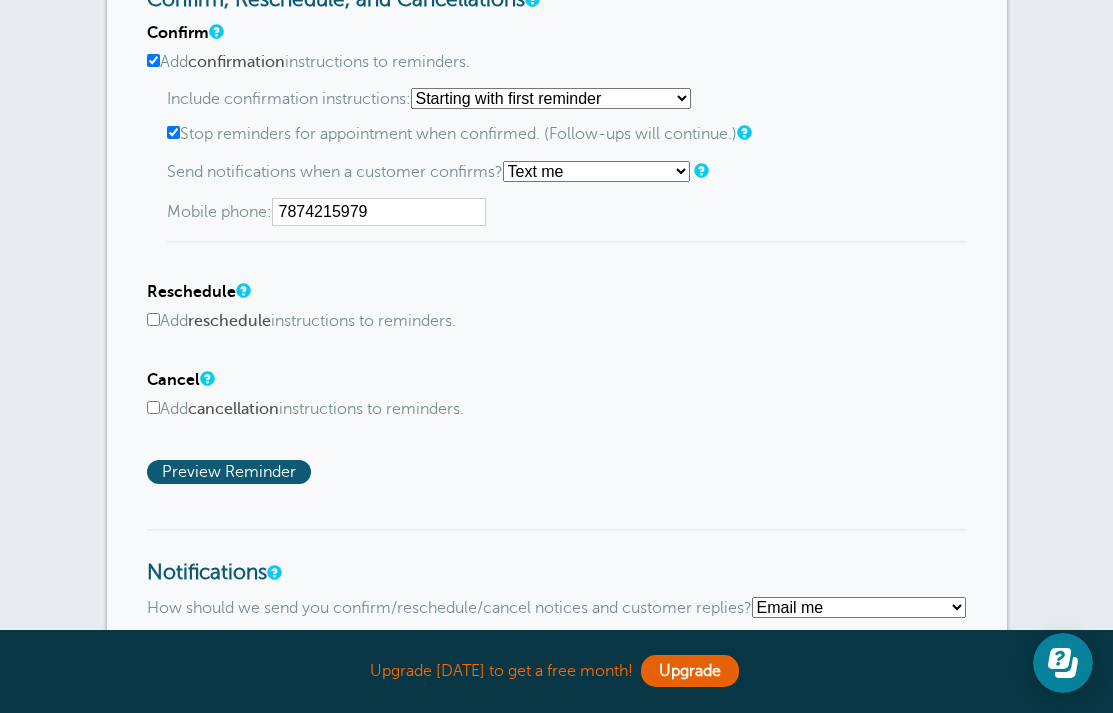 scroll, scrollTop: 1184, scrollLeft: 0, axis: vertical 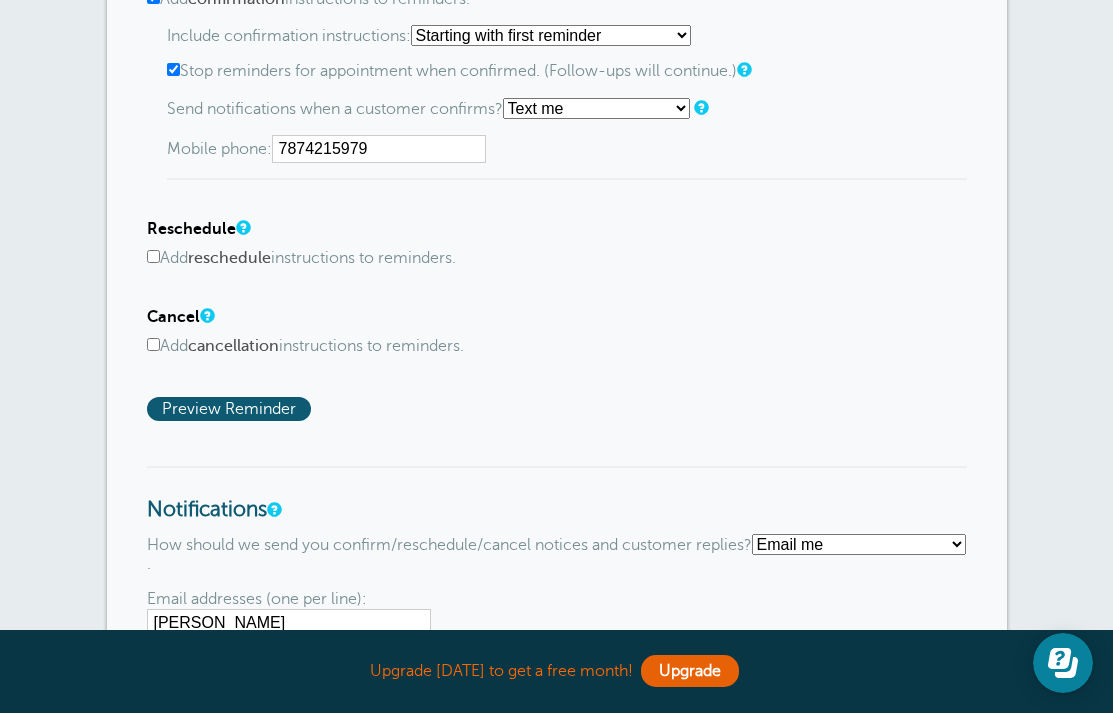 click on "Add  cancellation  instructions to reminders." at bounding box center (153, 344) 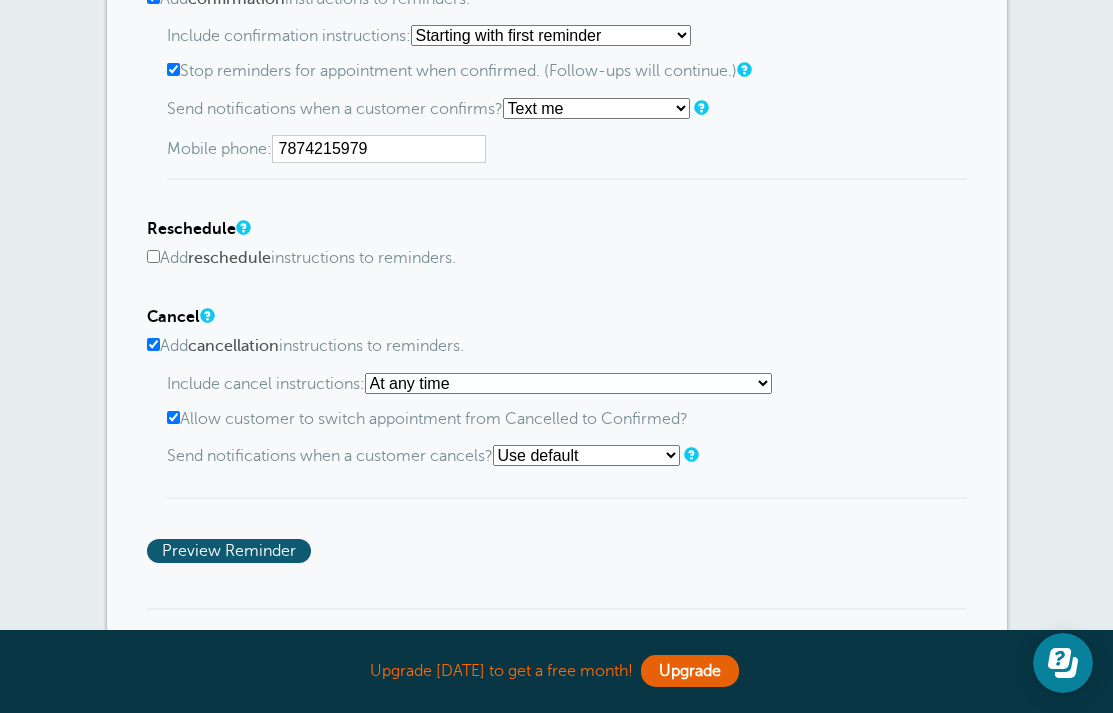 click on "Add  cancellation  instructions to reminders." at bounding box center [153, 344] 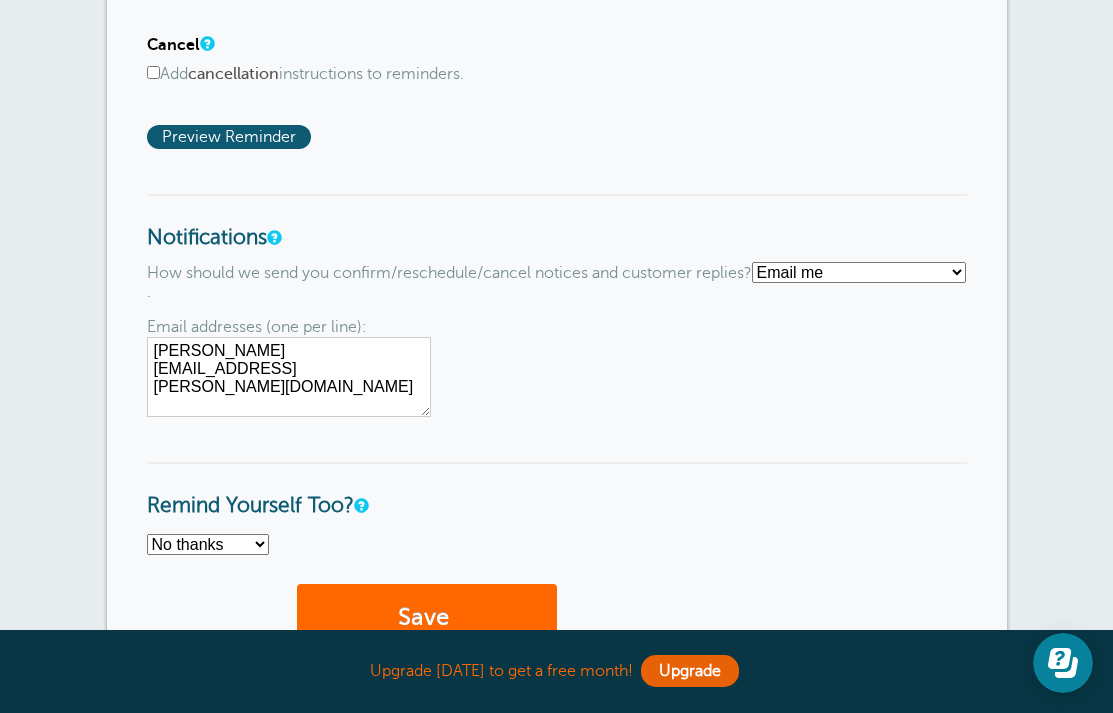 scroll, scrollTop: 1519, scrollLeft: 0, axis: vertical 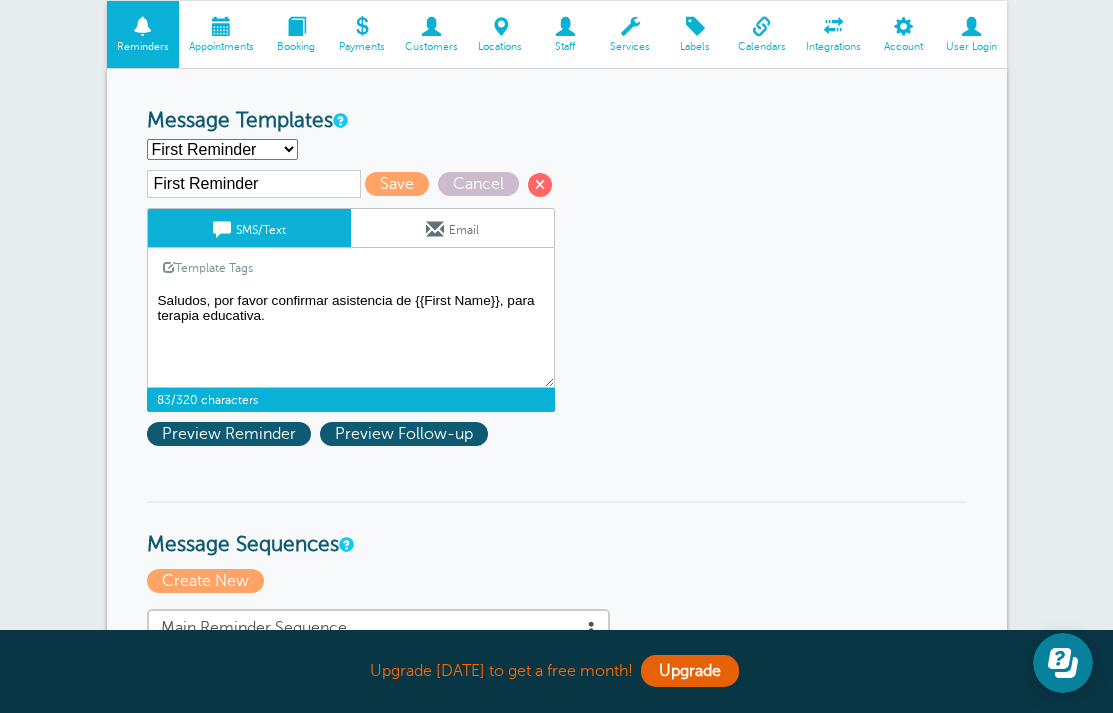 click on "Hi {{First Name}}, your appointment with Bridge [MEDICAL_DATA] has been scheduled for {{Time}} on {{Date}}." at bounding box center (351, 338) 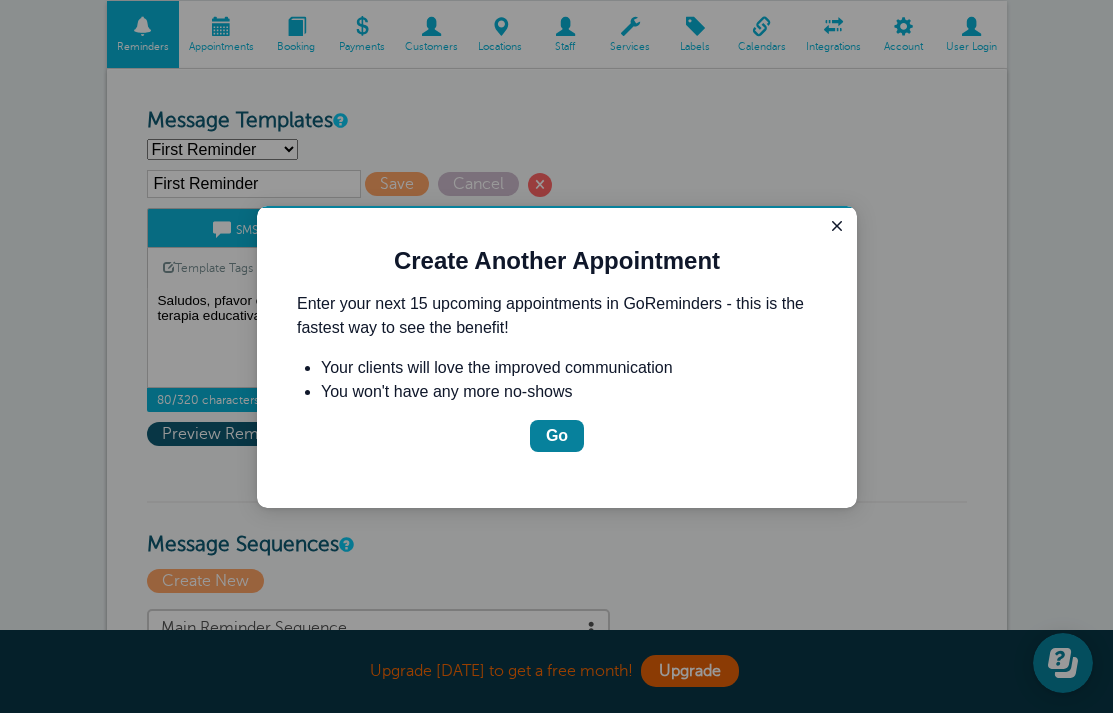 scroll, scrollTop: 0, scrollLeft: 0, axis: both 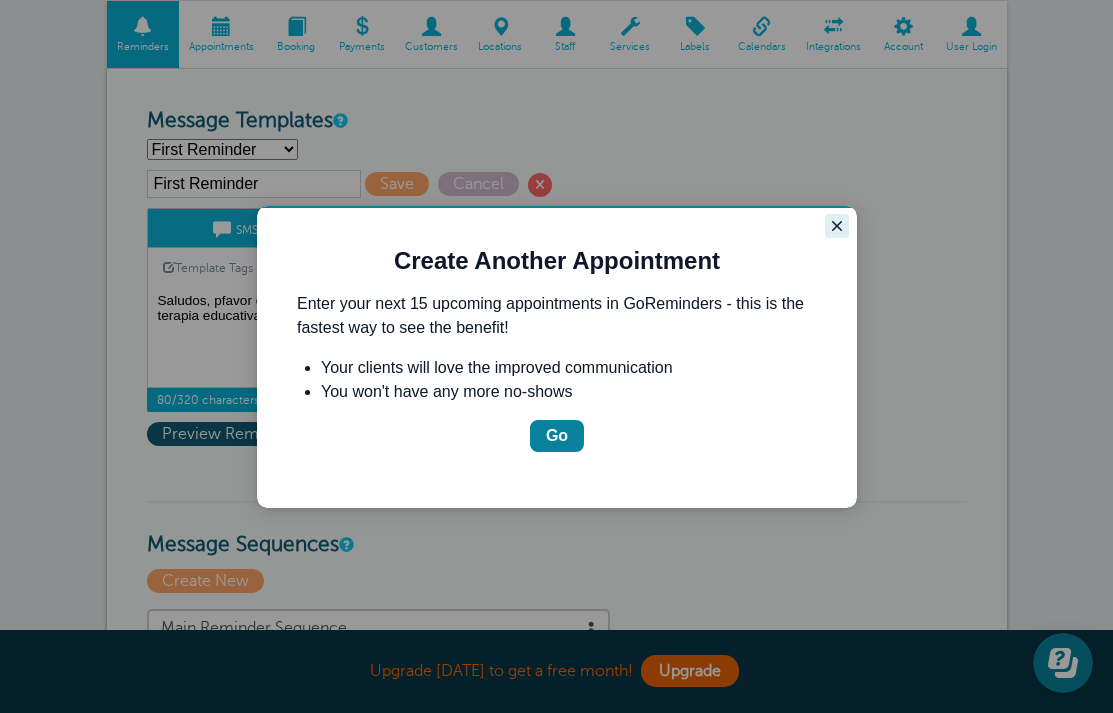 click at bounding box center [837, 226] 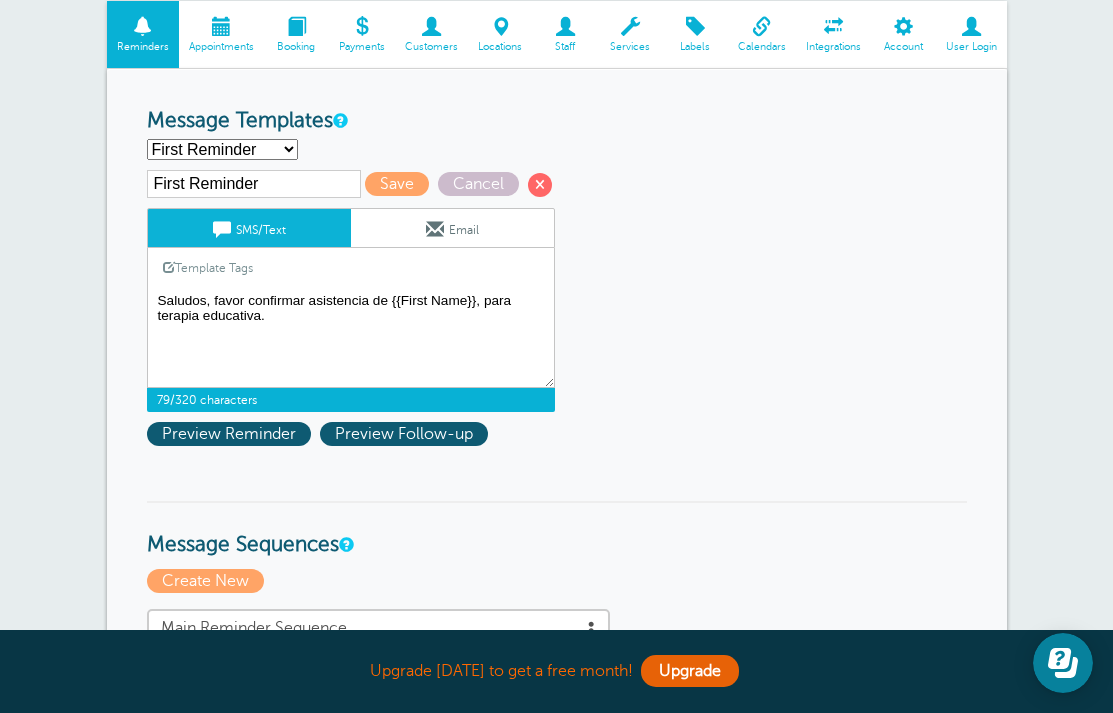 click on "Hi {{First Name}}, your appointment with Bridge [MEDICAL_DATA] has been scheduled for {{Time}} on {{Date}}." at bounding box center (351, 338) 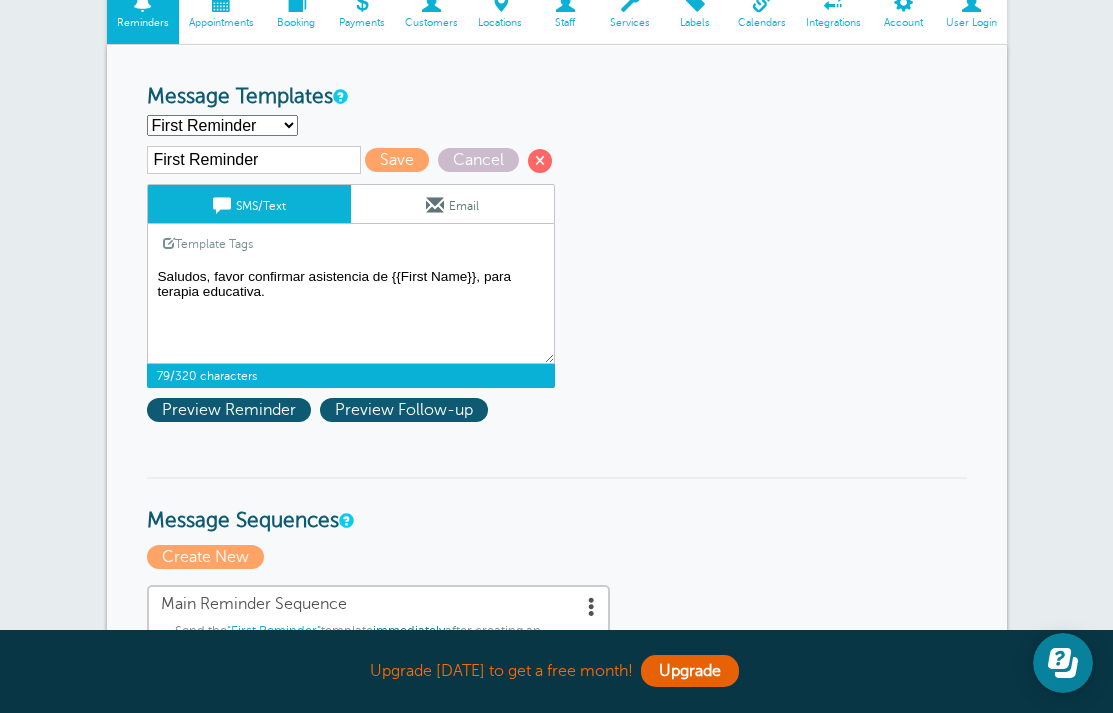 scroll, scrollTop: 179, scrollLeft: 0, axis: vertical 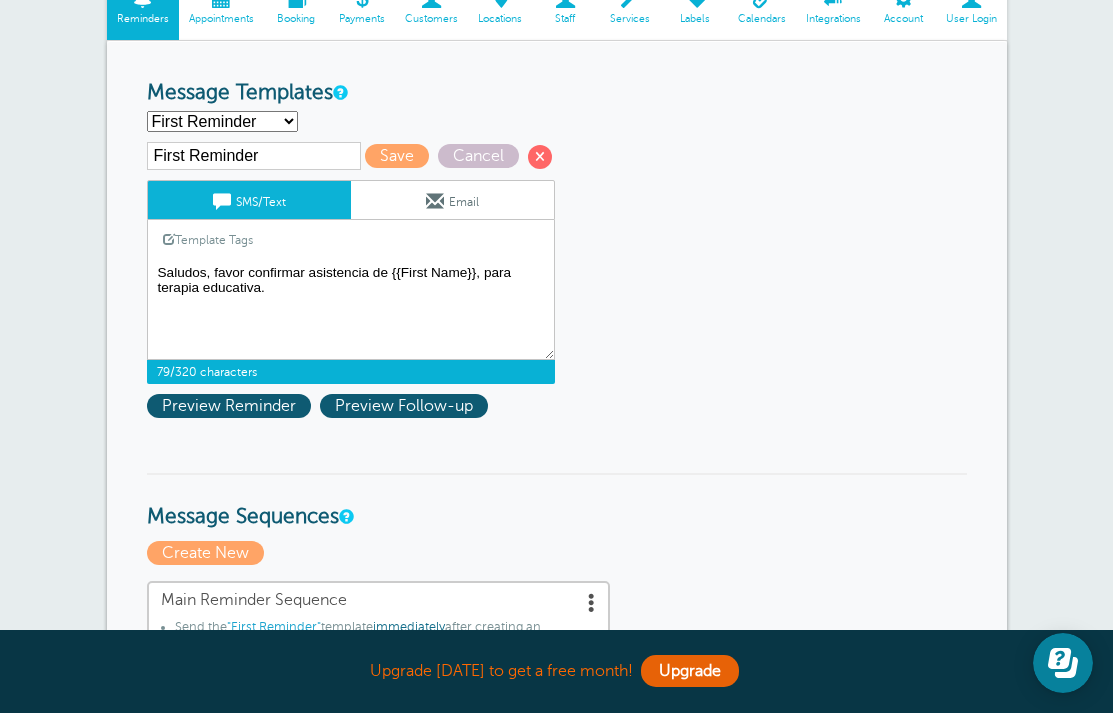 click on "Hi {{First Name}}, your appointment with Bridge [MEDICAL_DATA] has been scheduled for {{Time}} on {{Date}}." at bounding box center (351, 310) 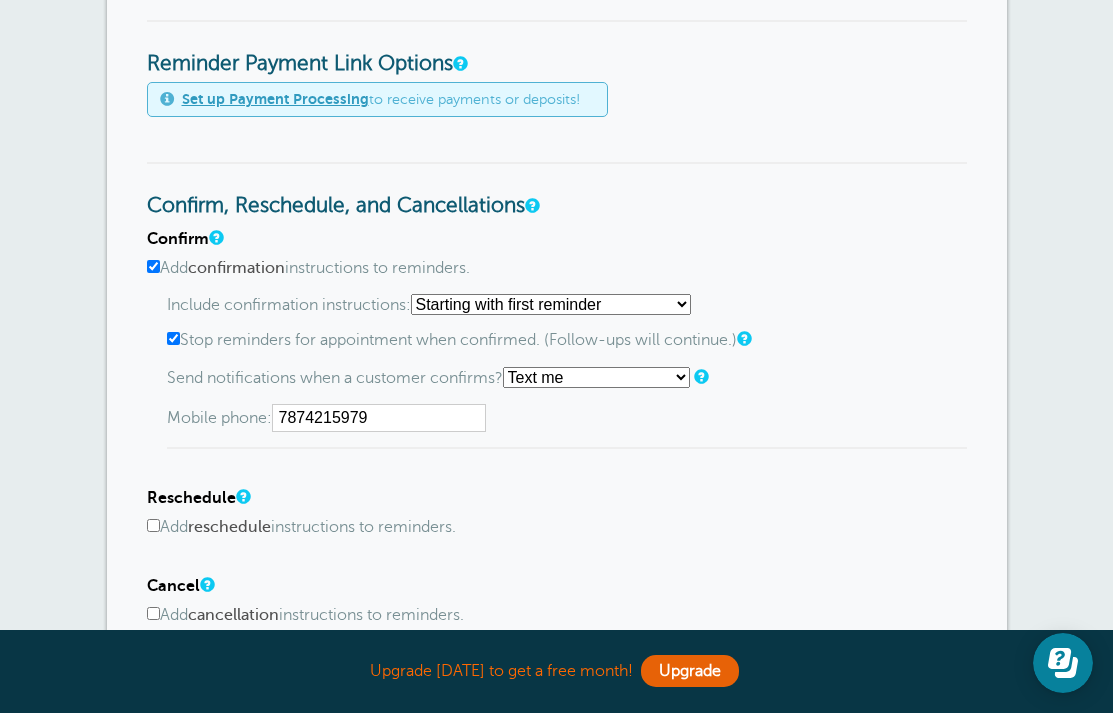 scroll, scrollTop: 955, scrollLeft: 0, axis: vertical 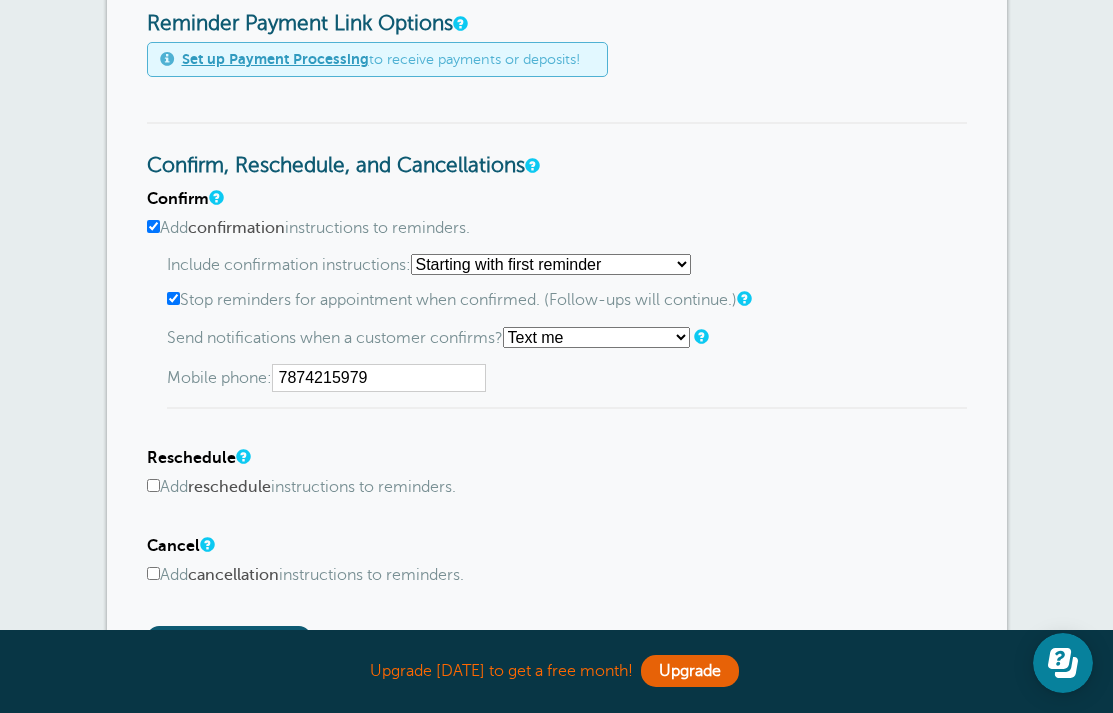 type on "Saludos, favor confirmar asistencia de {{First Name}}, para terapia educativa." 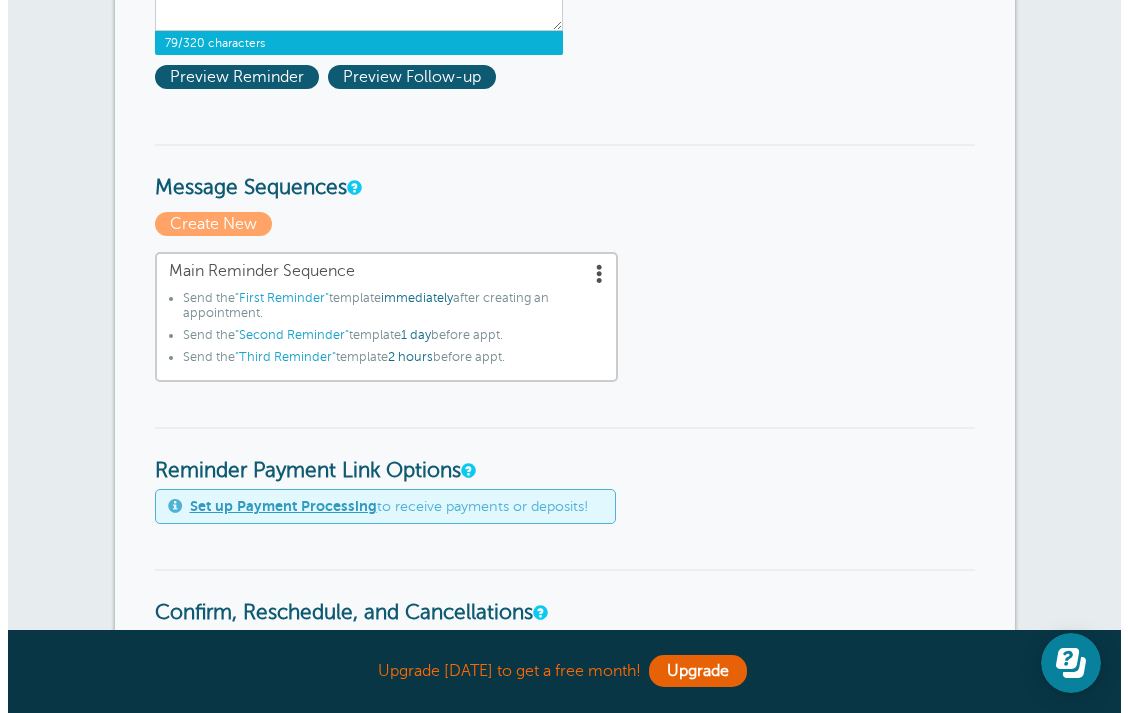scroll, scrollTop: 492, scrollLeft: 0, axis: vertical 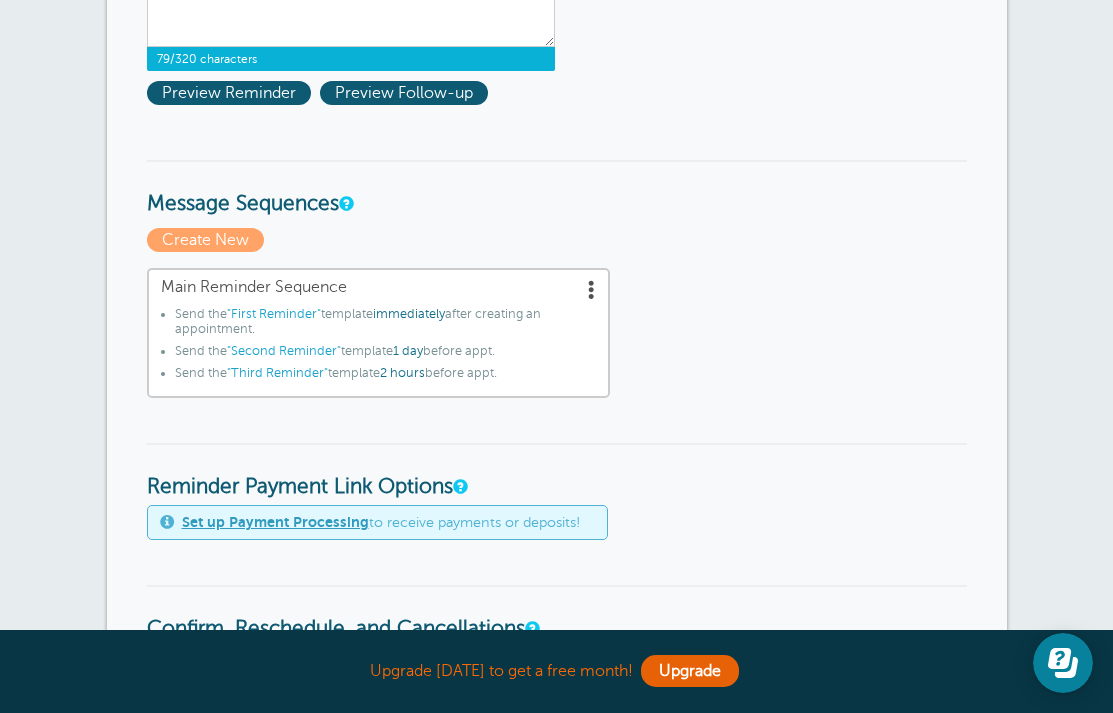 click at bounding box center [592, 289] 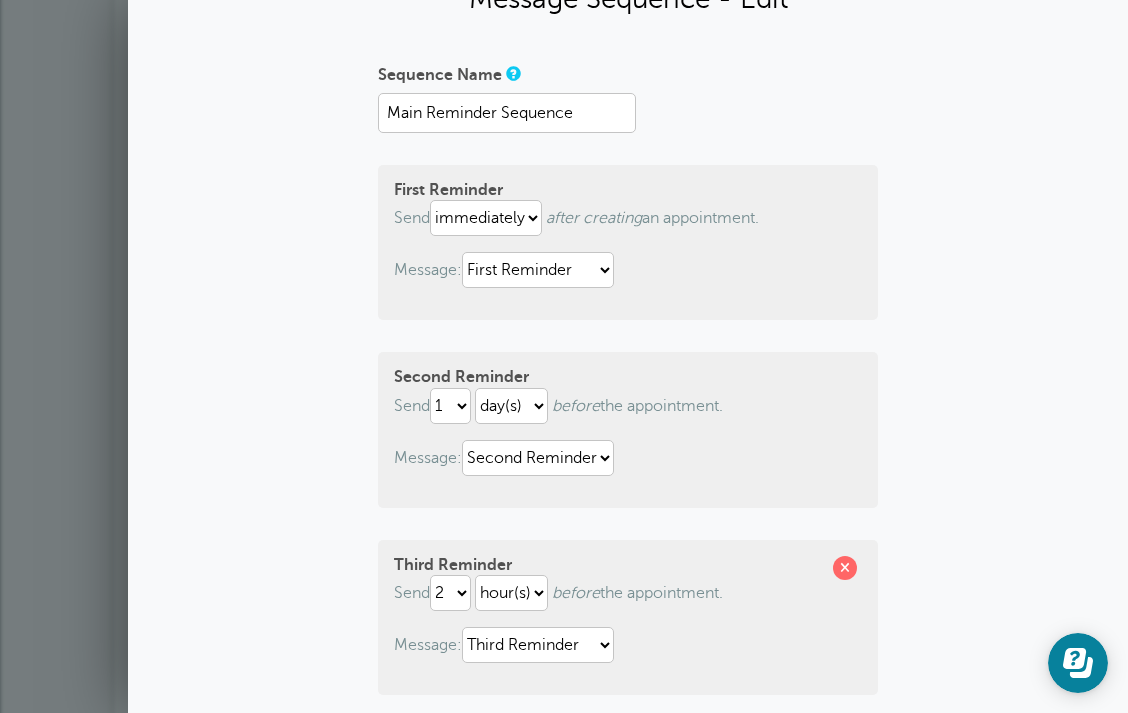 scroll, scrollTop: 107, scrollLeft: 0, axis: vertical 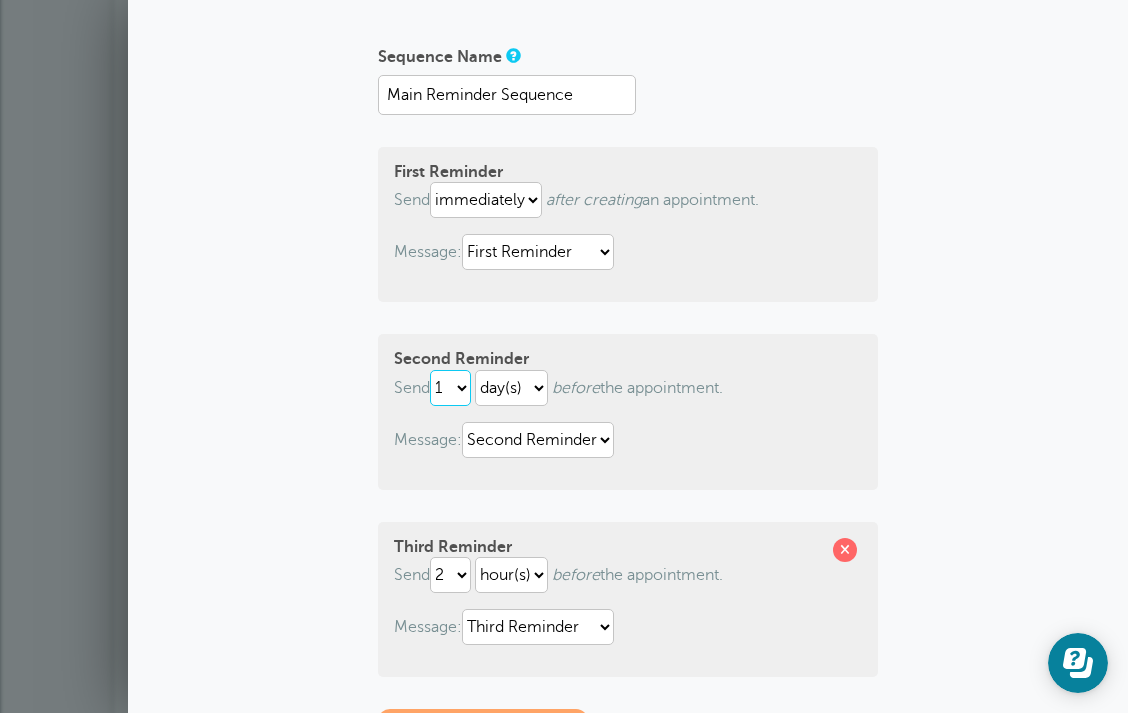click on "1 2 3 4 5 6 7 8 9 10 11 12 13 14 15 16 17 18 19 20 21 22 23 24 25 26 27 28 29 30" at bounding box center [450, 388] 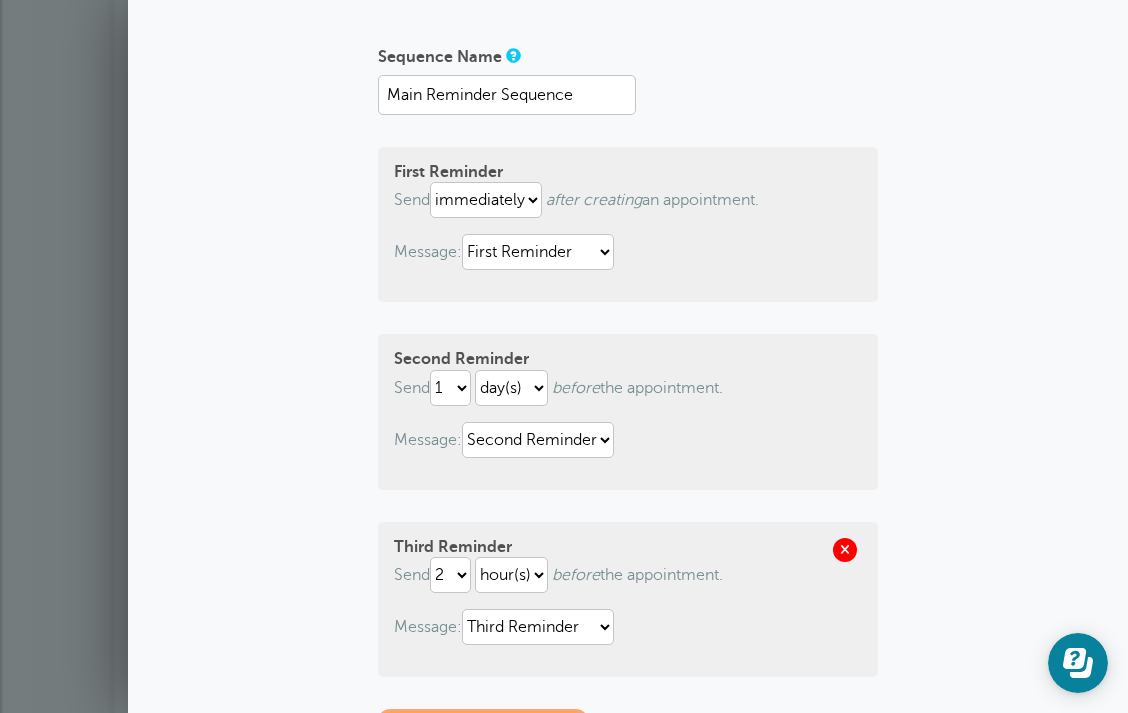 click at bounding box center (845, 550) 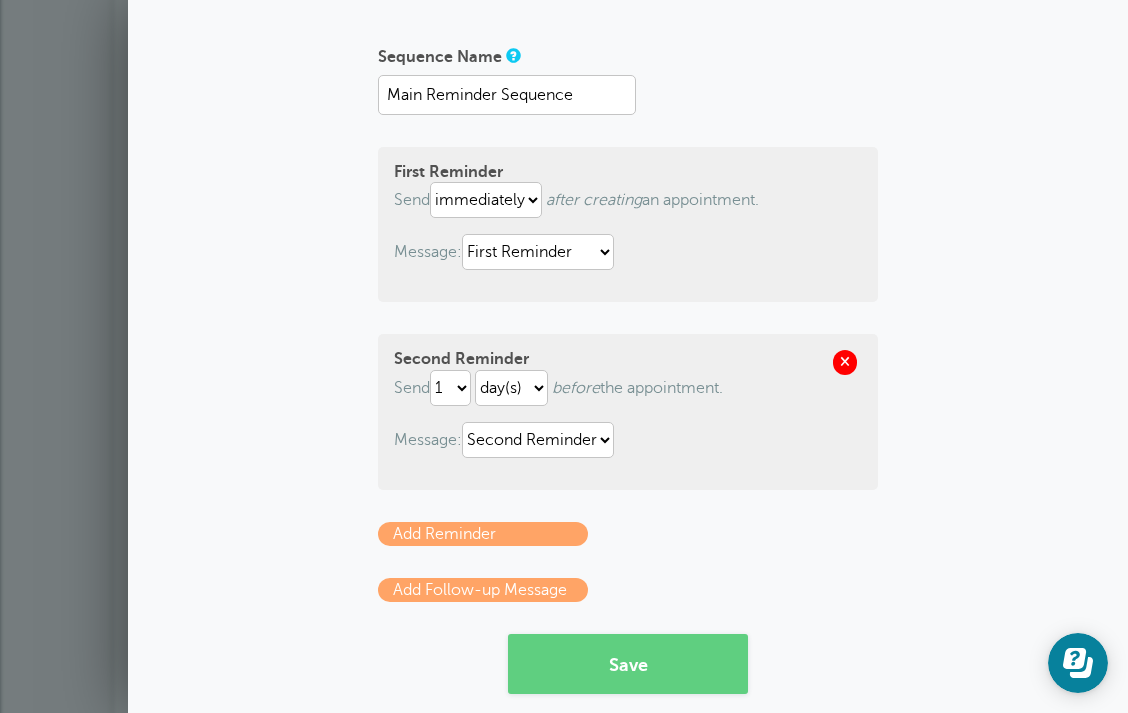 click at bounding box center (845, 362) 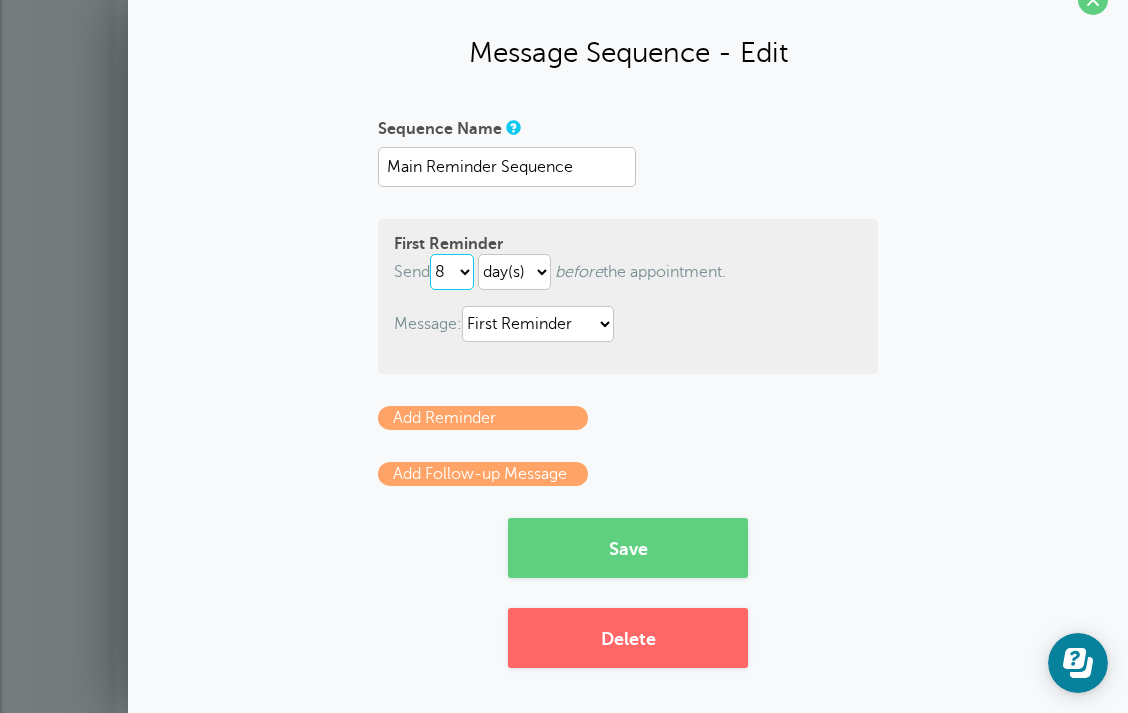 select on "0" 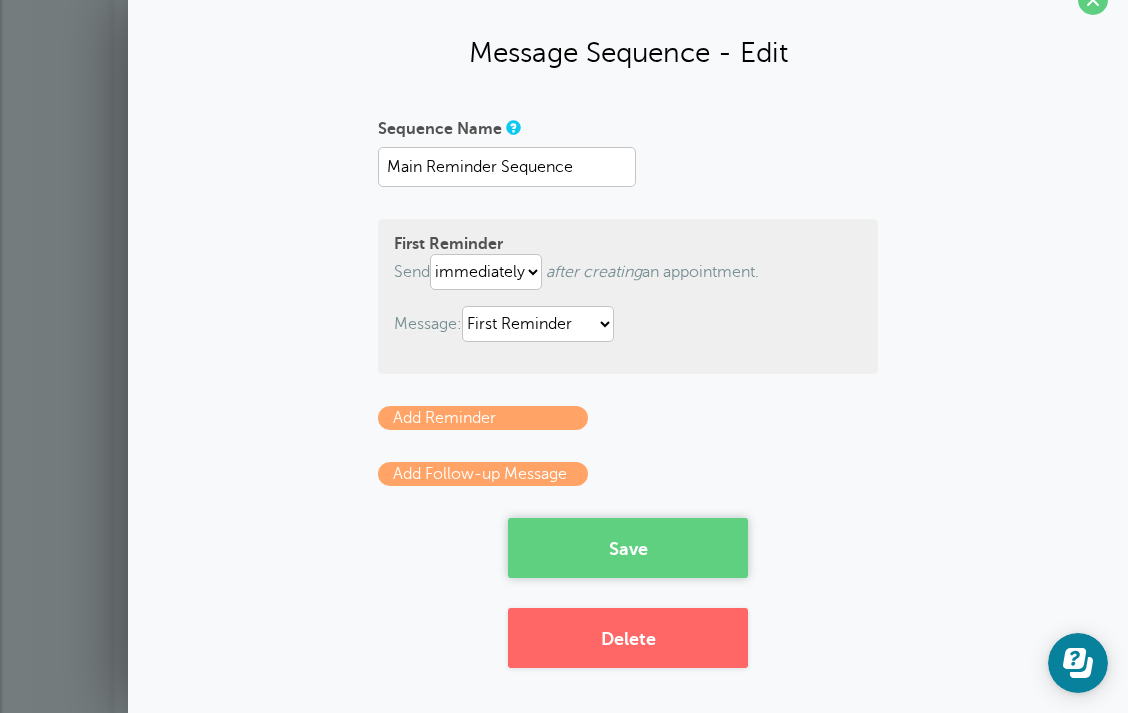 click on "Save" at bounding box center (628, 548) 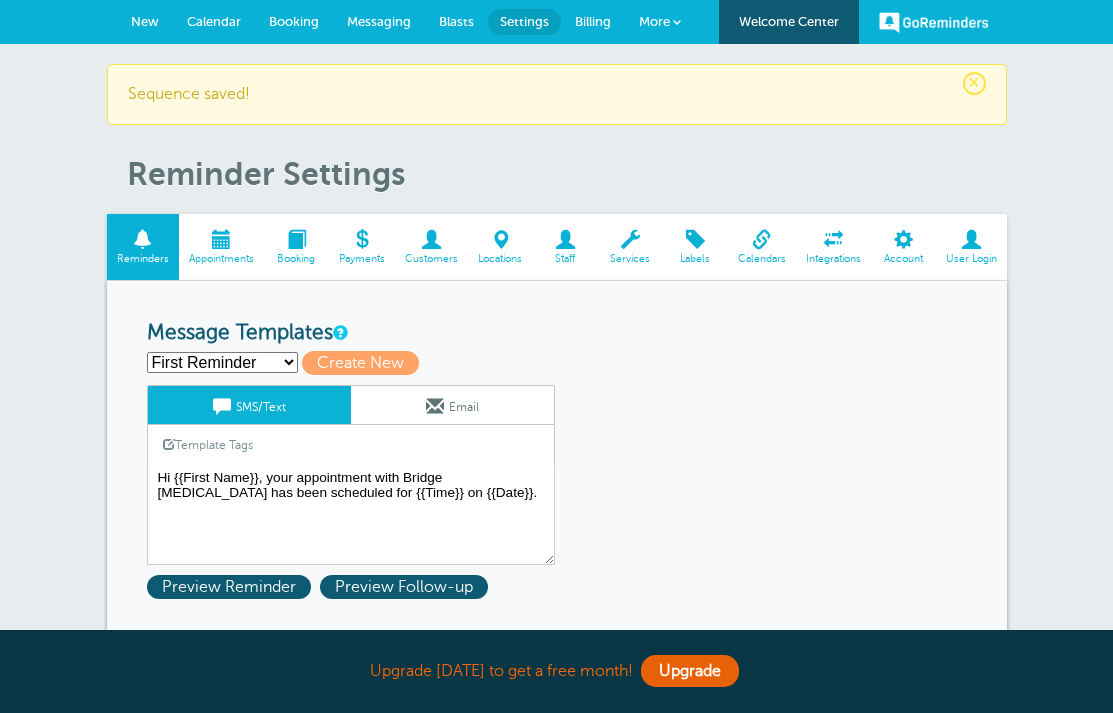 scroll, scrollTop: 0, scrollLeft: 0, axis: both 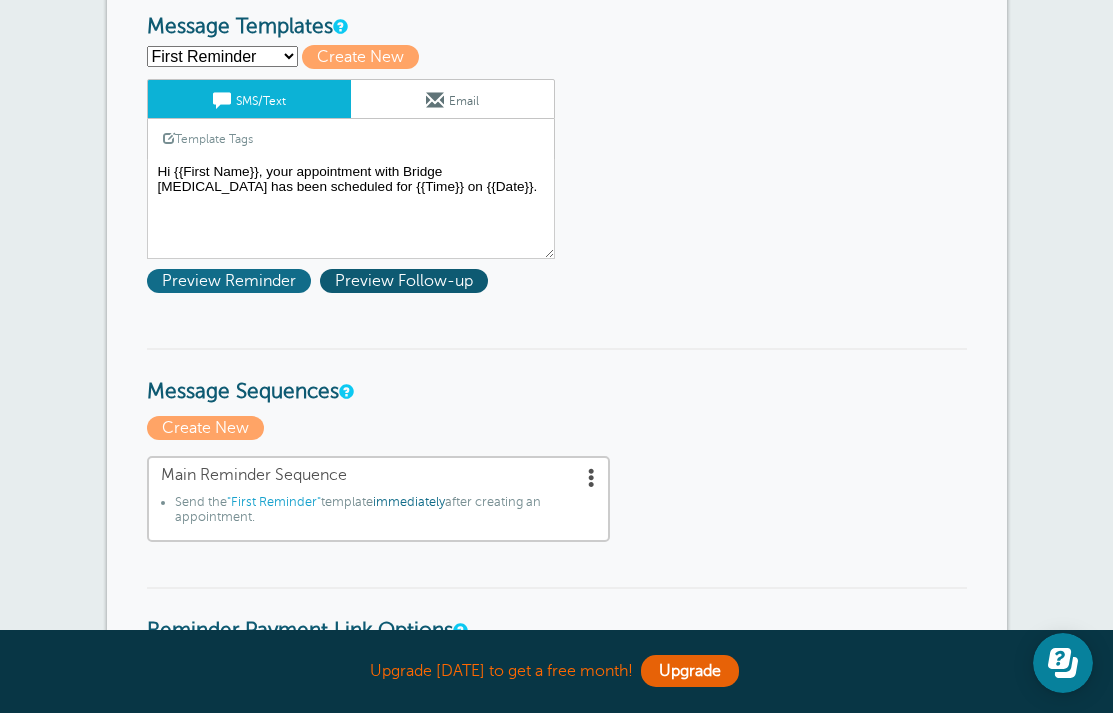 click on "Preview Reminder" at bounding box center (229, 281) 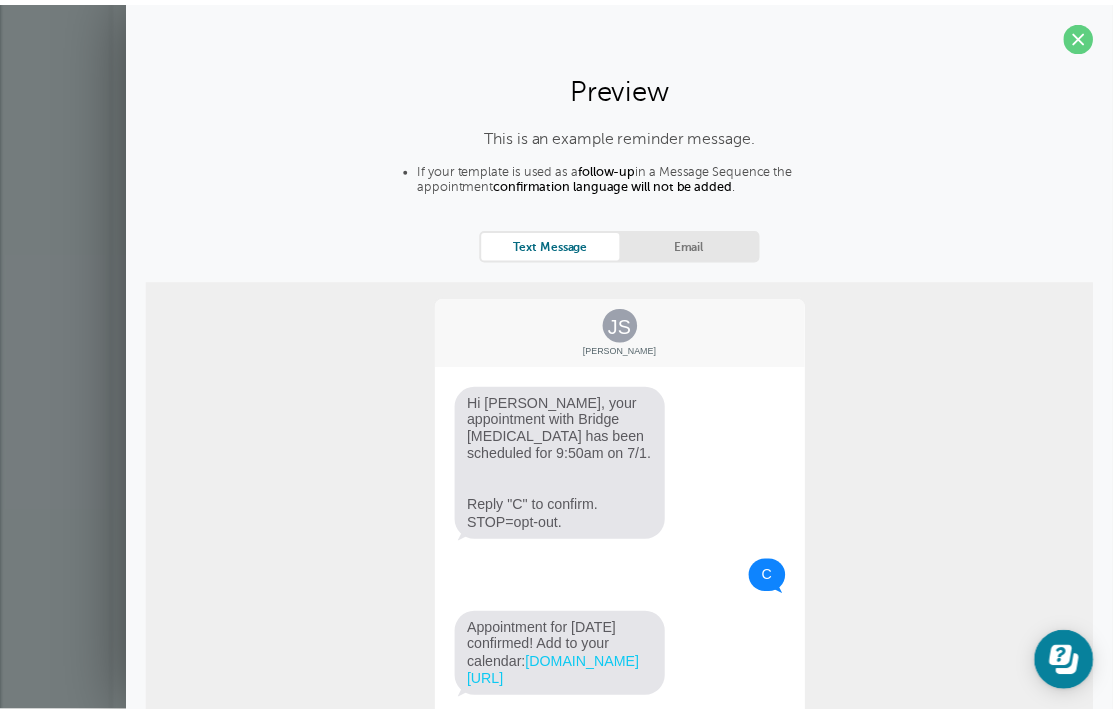 scroll, scrollTop: 0, scrollLeft: 0, axis: both 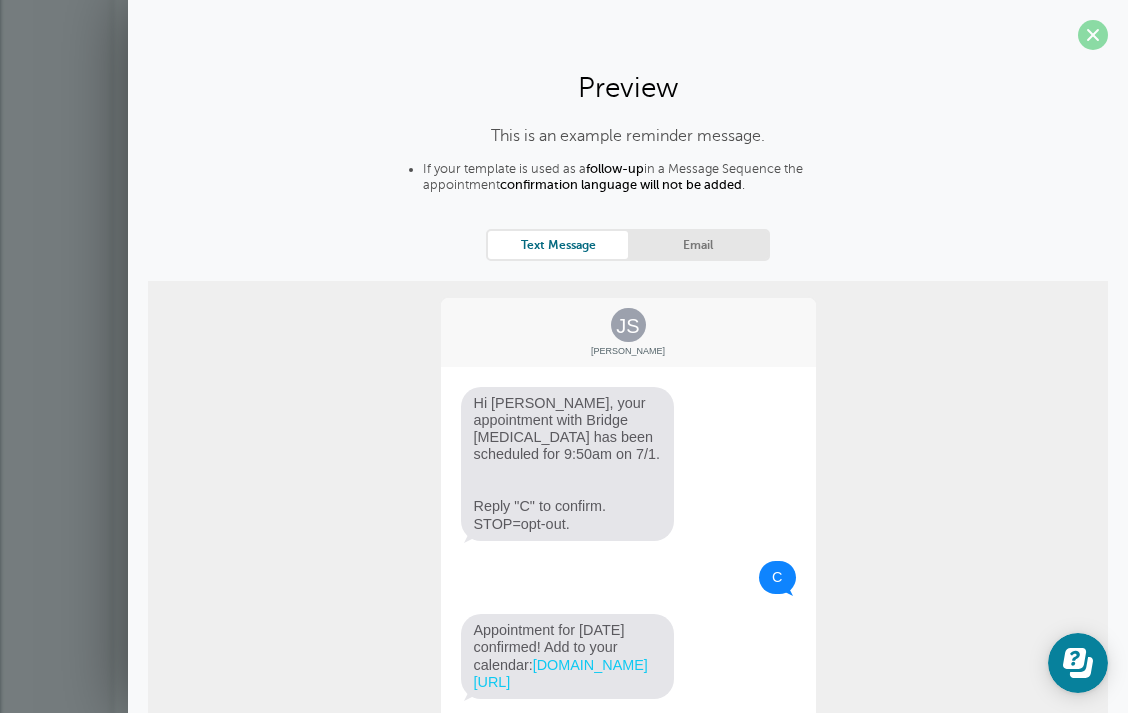 click at bounding box center [1093, 35] 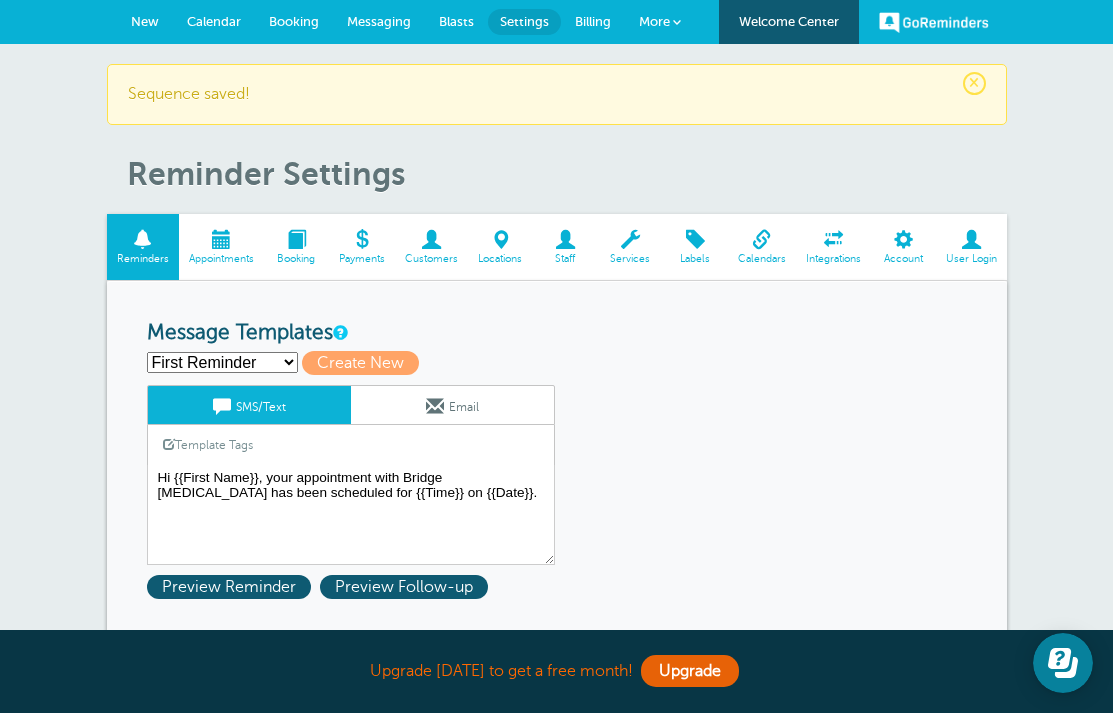 scroll, scrollTop: 0, scrollLeft: 0, axis: both 